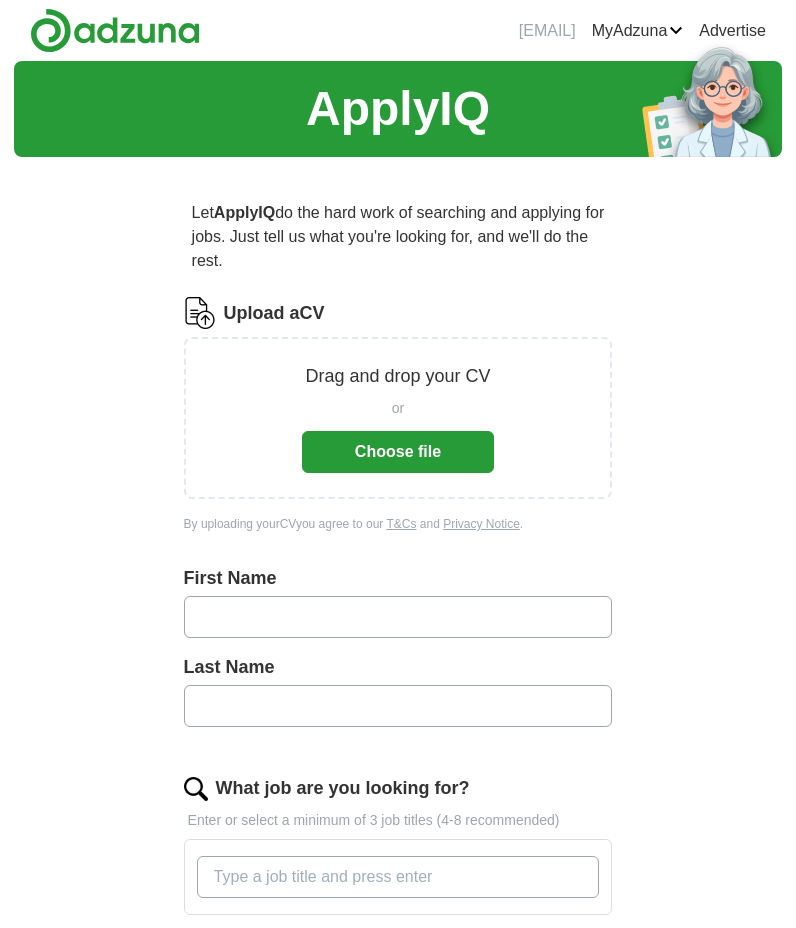 scroll, scrollTop: 0, scrollLeft: 0, axis: both 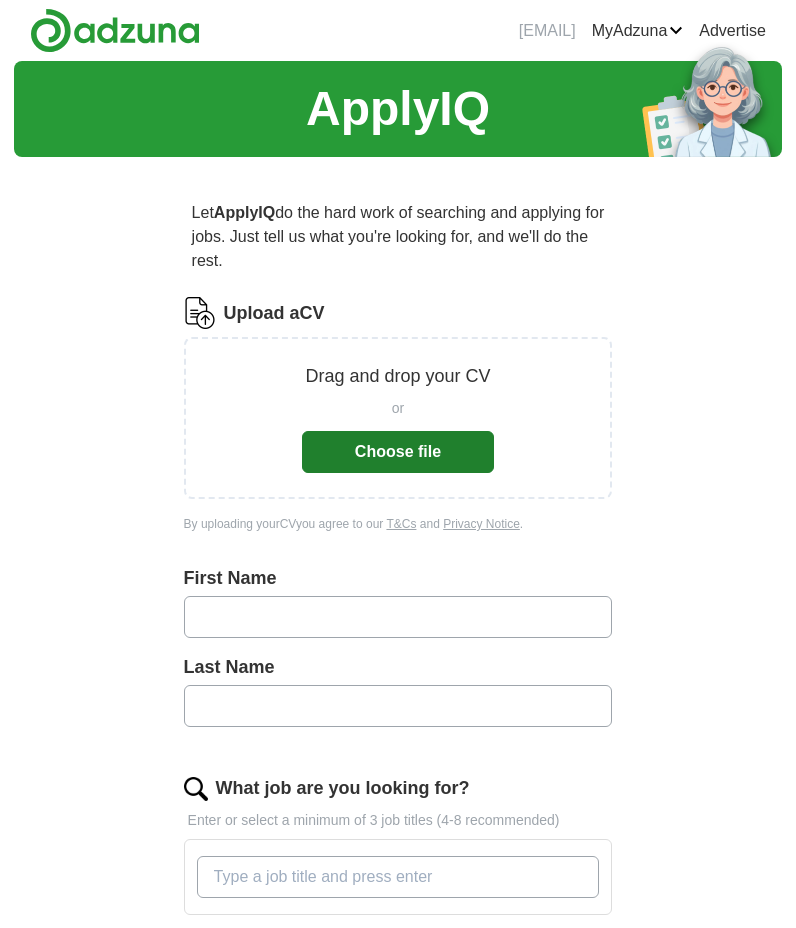 click on "Choose file" at bounding box center (398, 452) 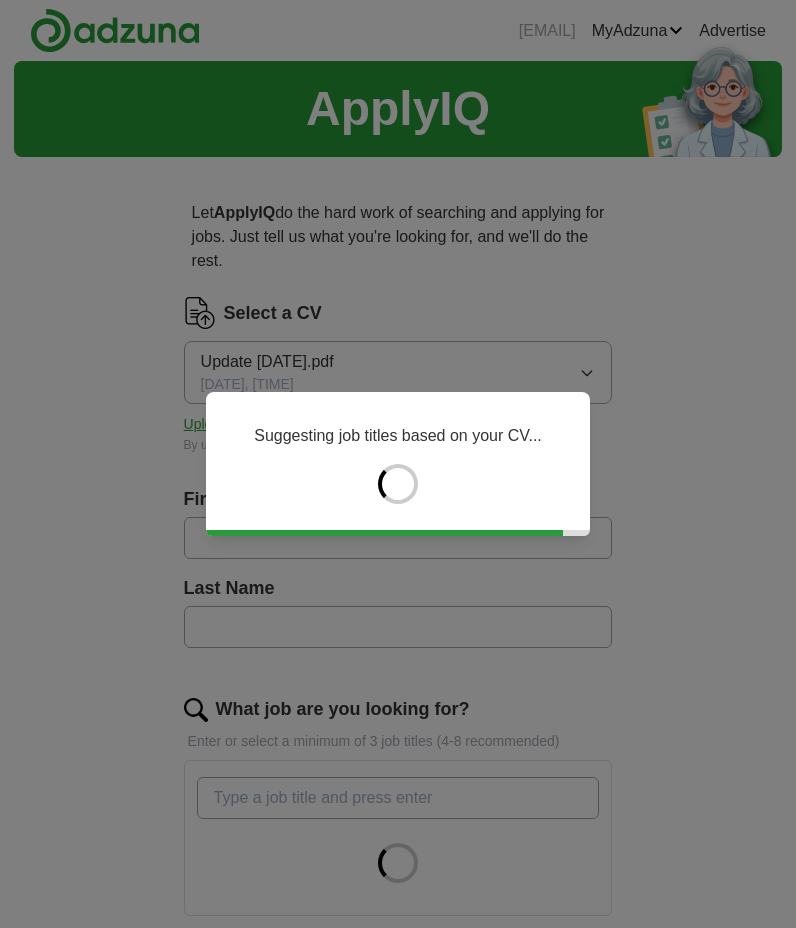 type on "***" 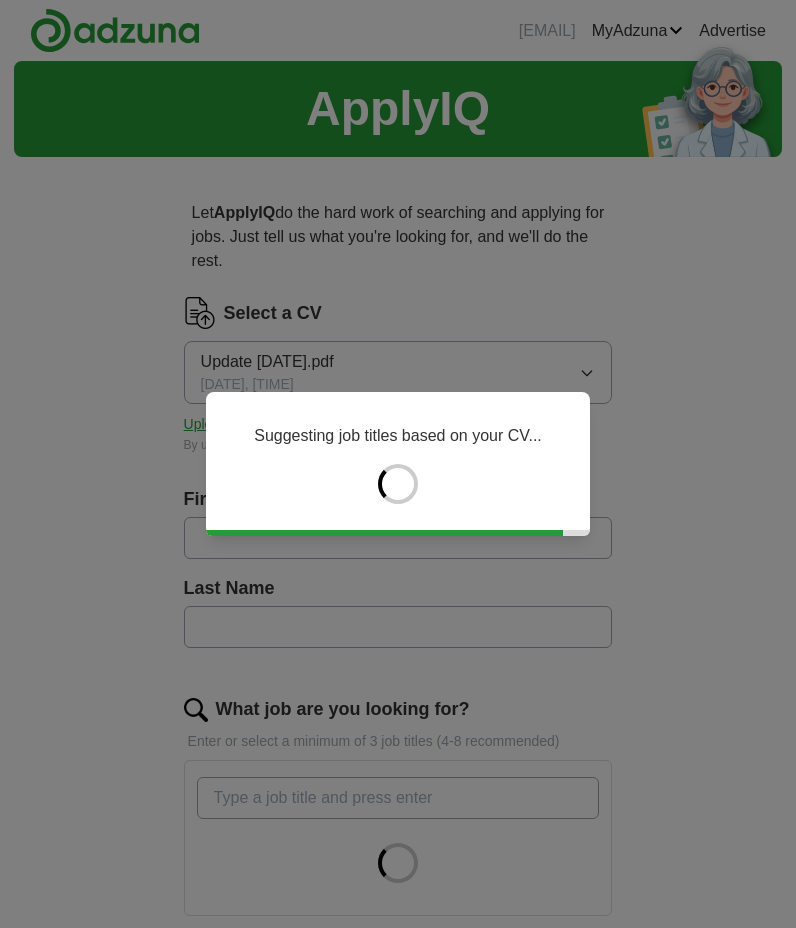 type on "*******" 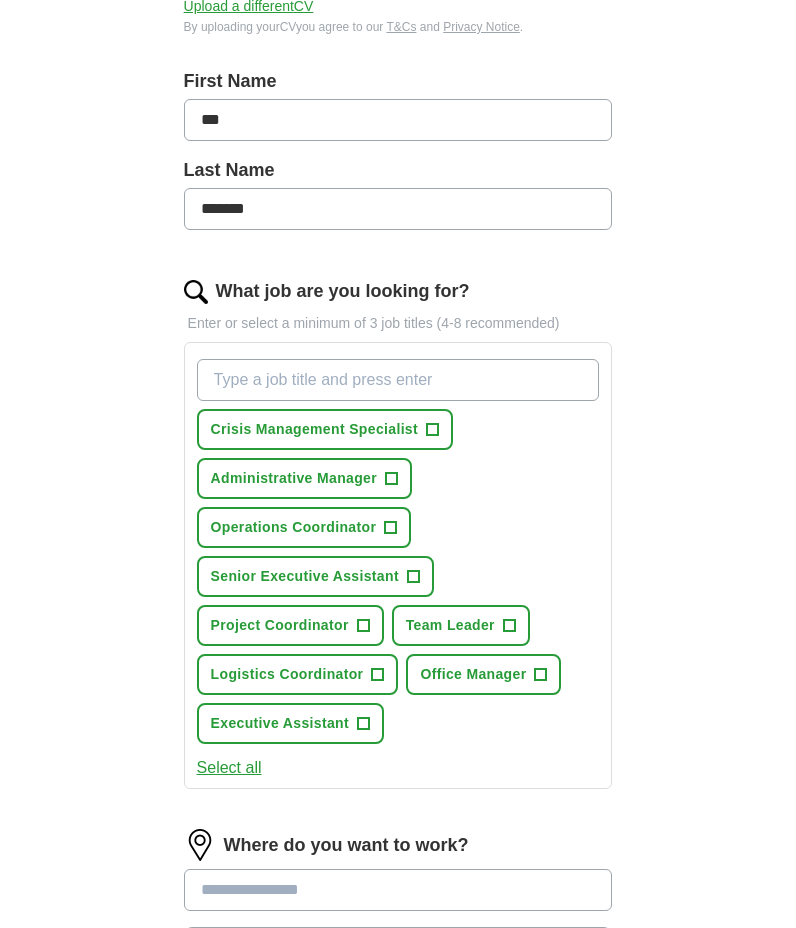 scroll, scrollTop: 423, scrollLeft: 0, axis: vertical 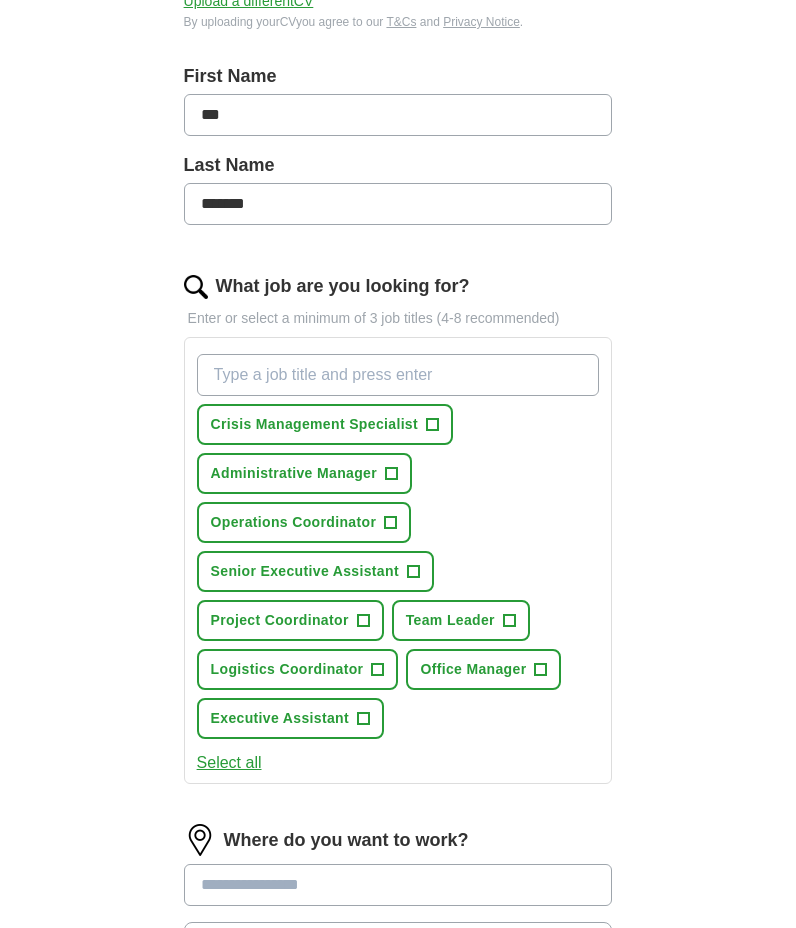 click on "+" at bounding box center [433, 425] 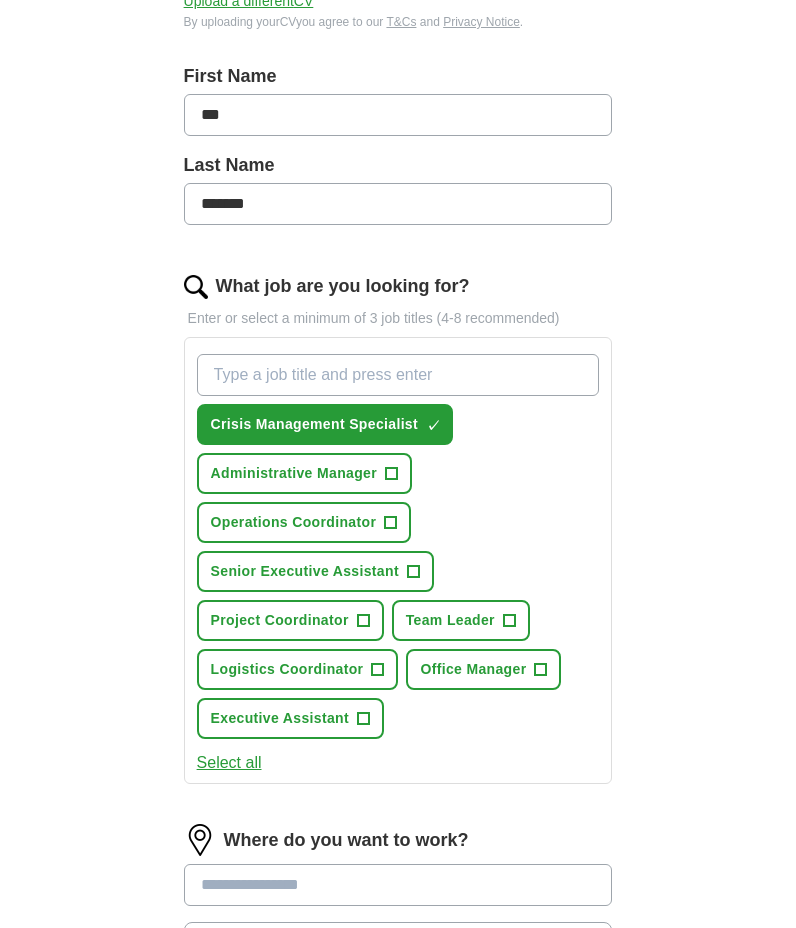 click on "×" at bounding box center (0, 0) 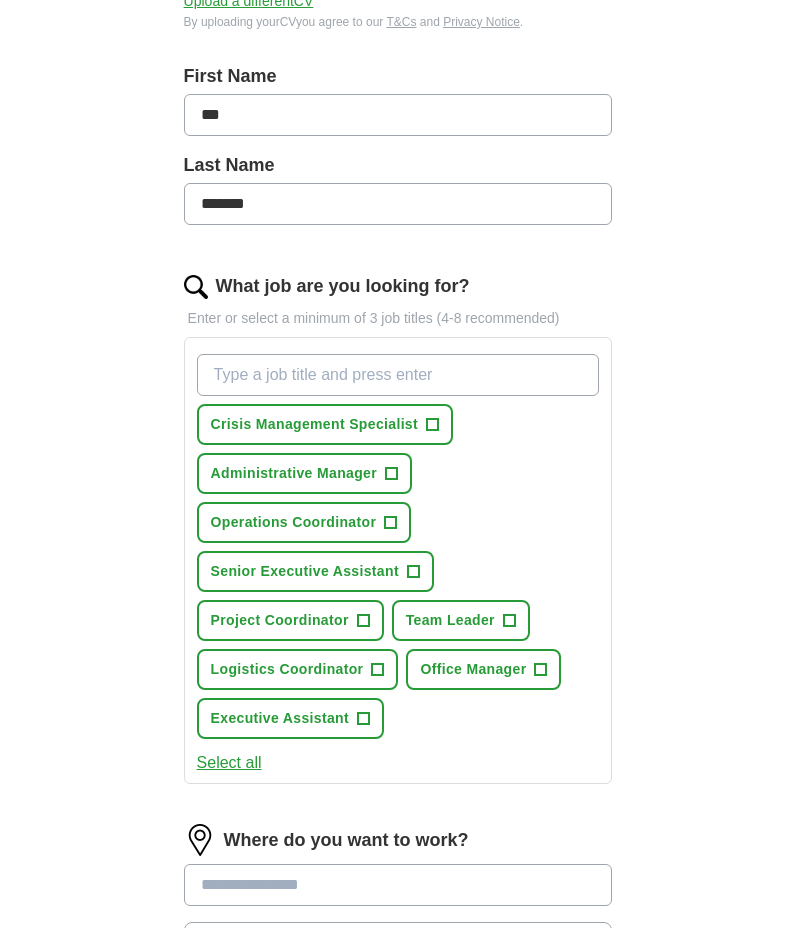 click on "+" at bounding box center (391, 523) 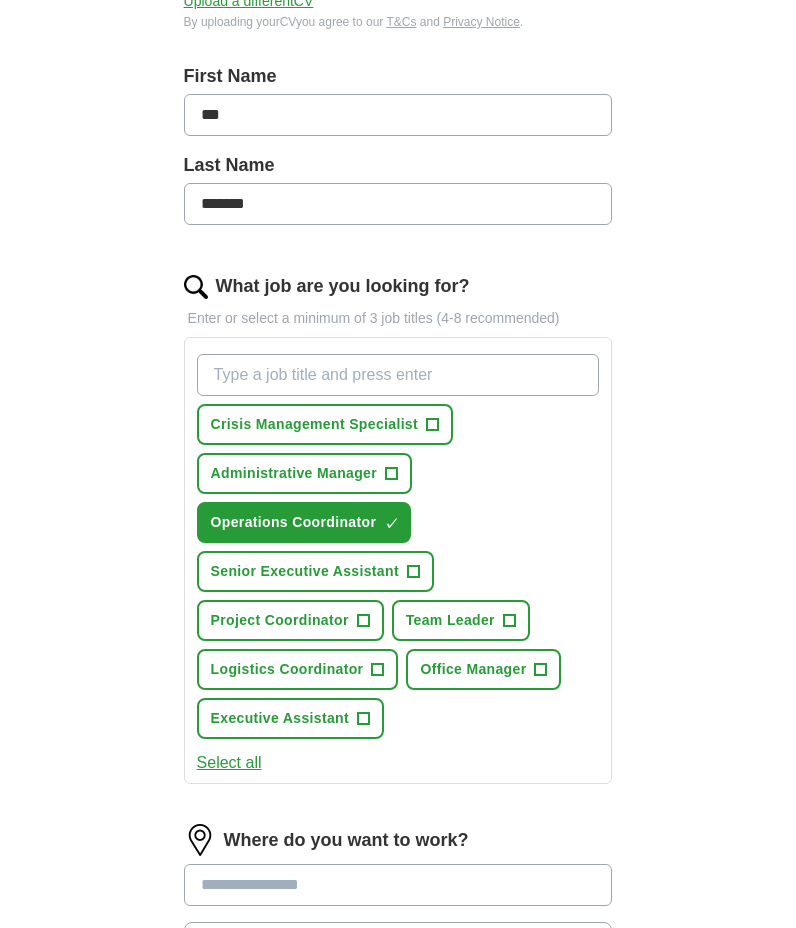 click on "+" at bounding box center (413, 572) 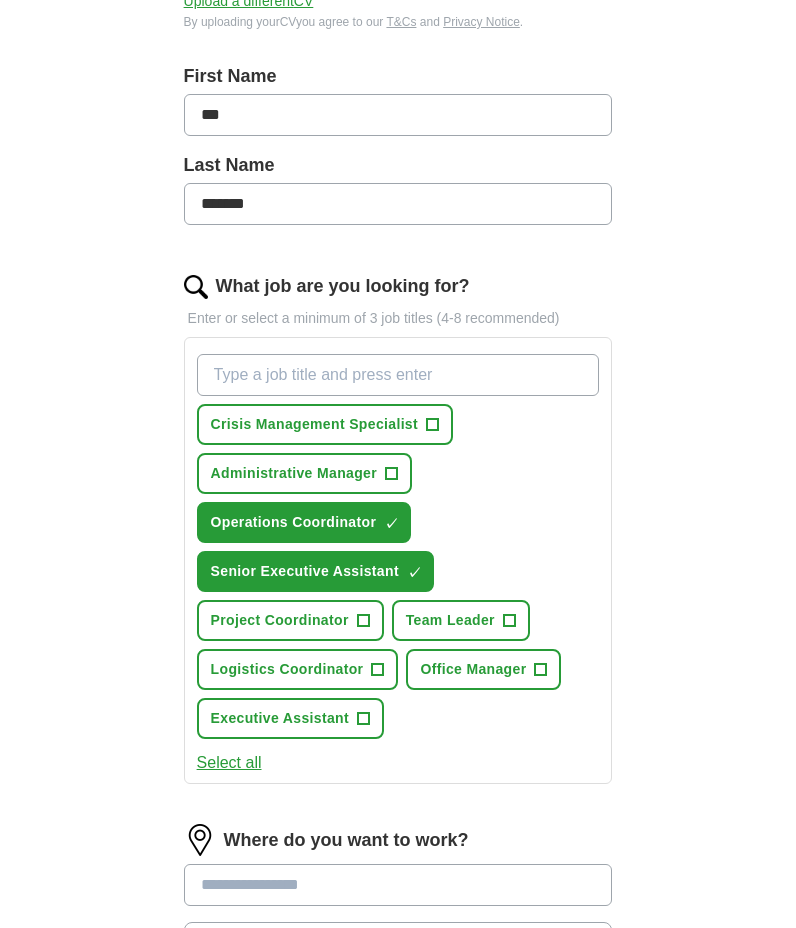 click on "Project Coordinator +" at bounding box center [290, 620] 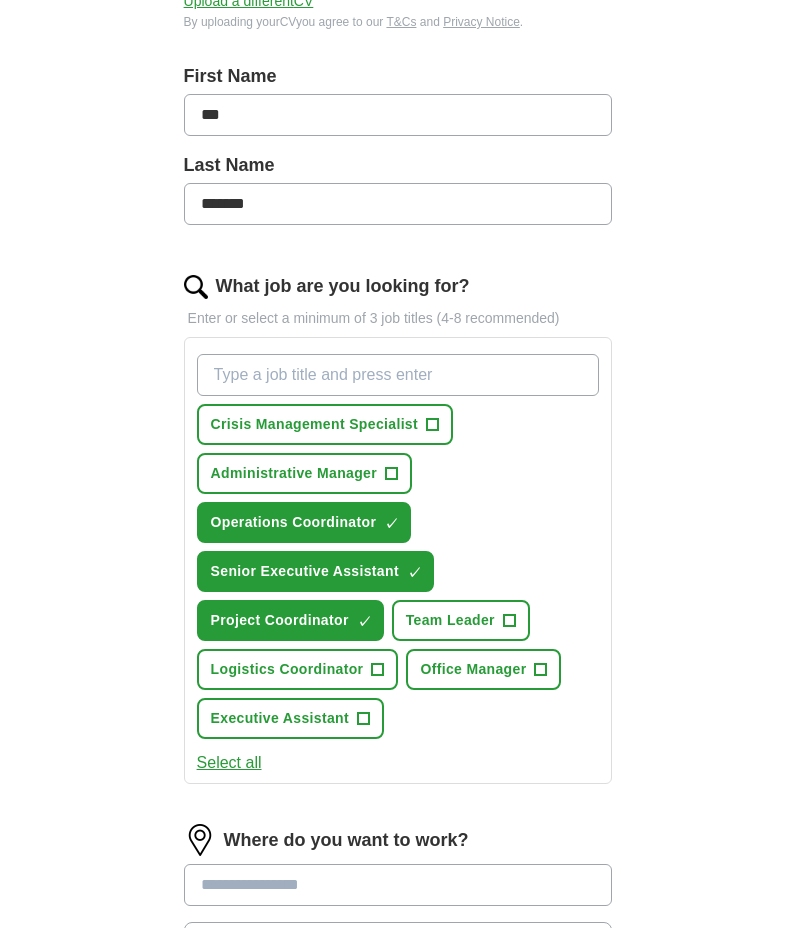 click on "+" at bounding box center [364, 719] 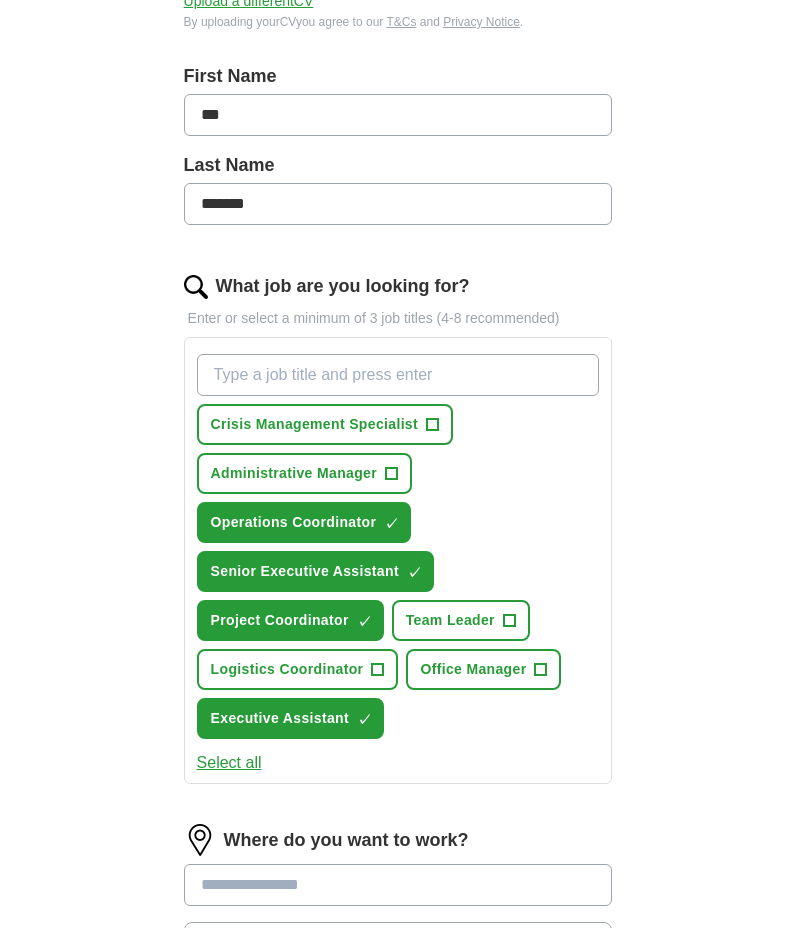 click on "Team Leader" at bounding box center (450, 620) 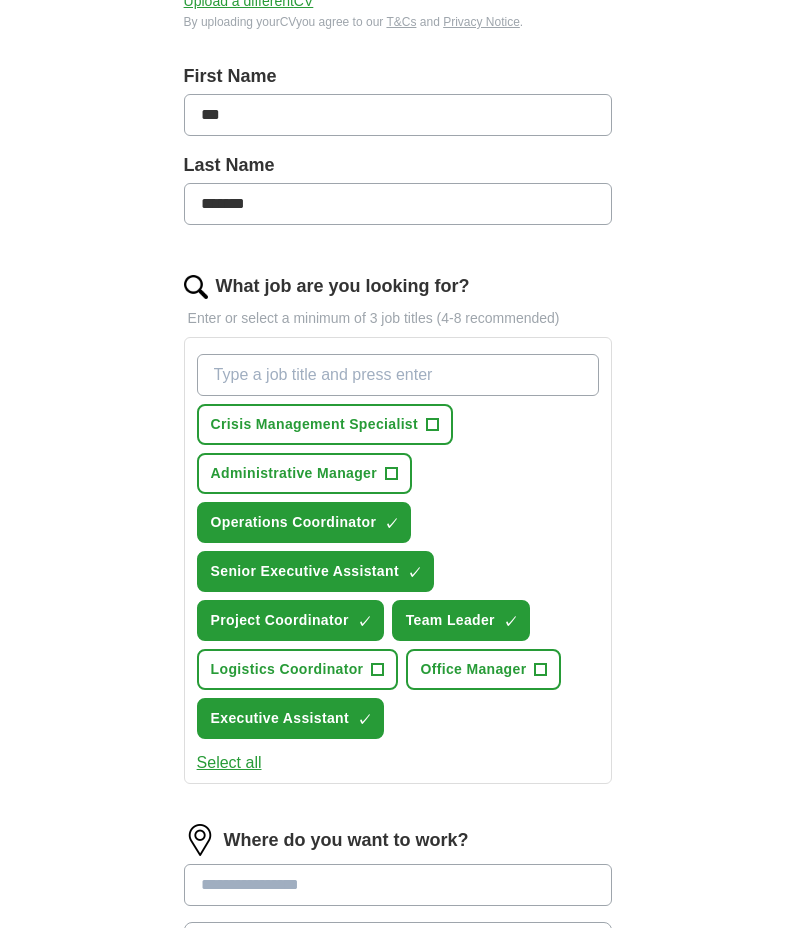 click on "+" at bounding box center (378, 670) 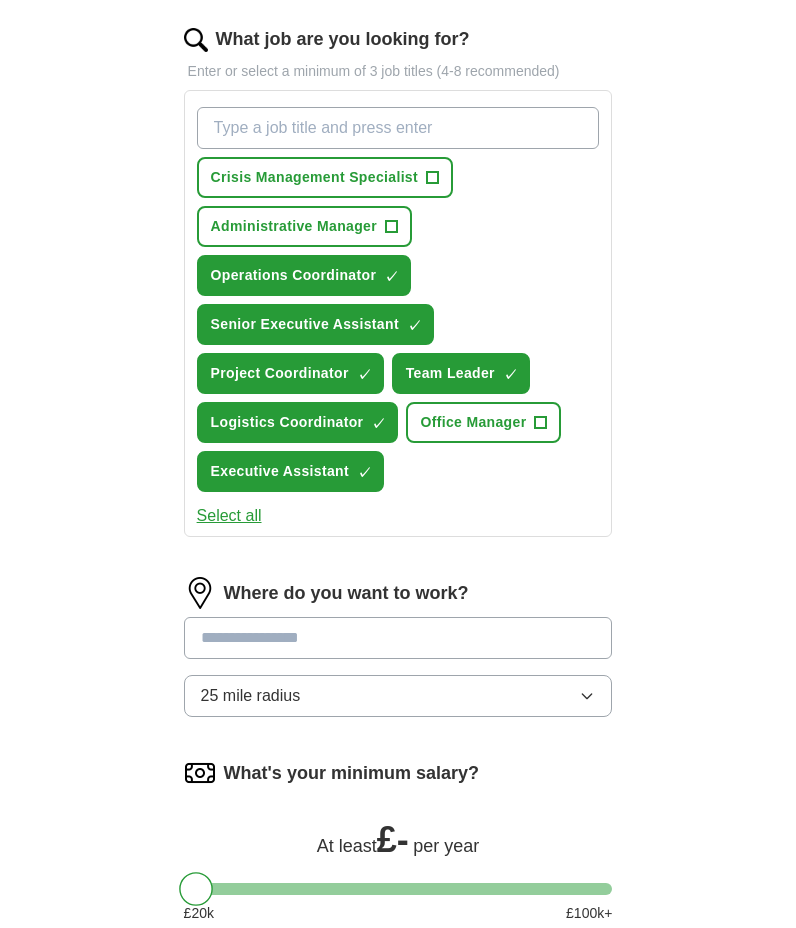scroll, scrollTop: 675, scrollLeft: 0, axis: vertical 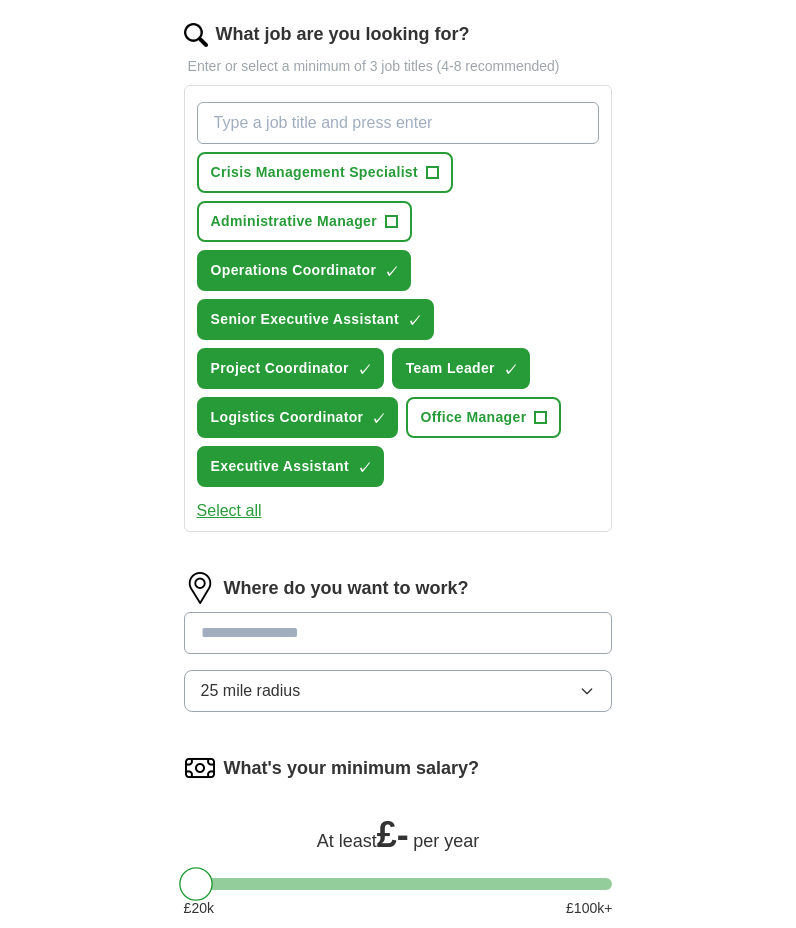 click at bounding box center (398, 633) 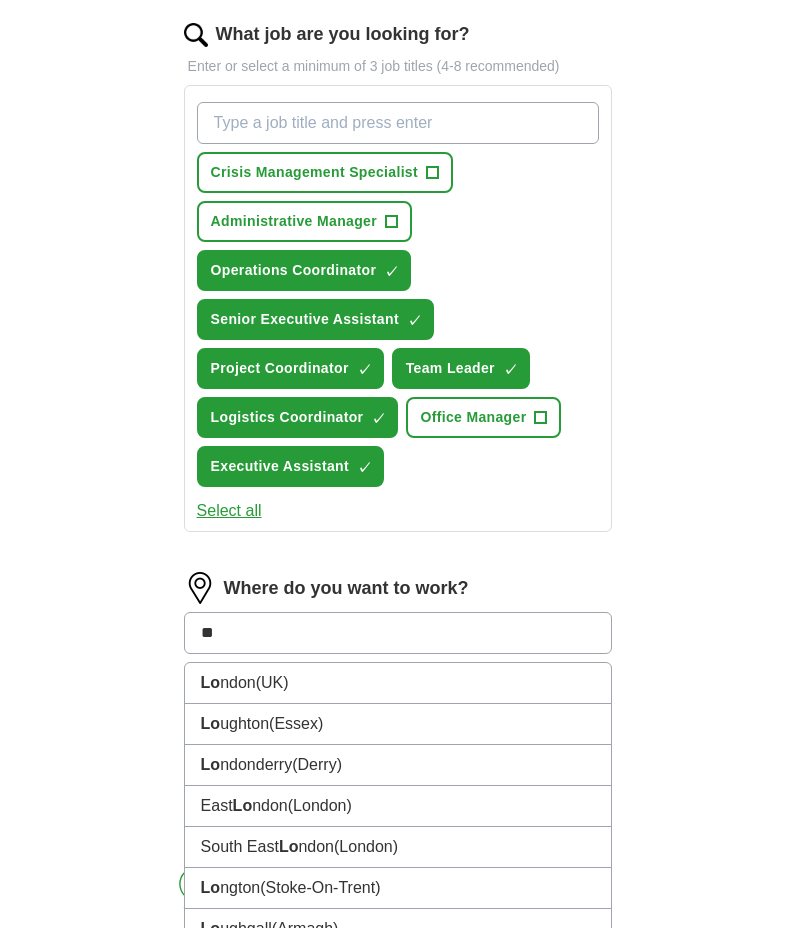 type on "***" 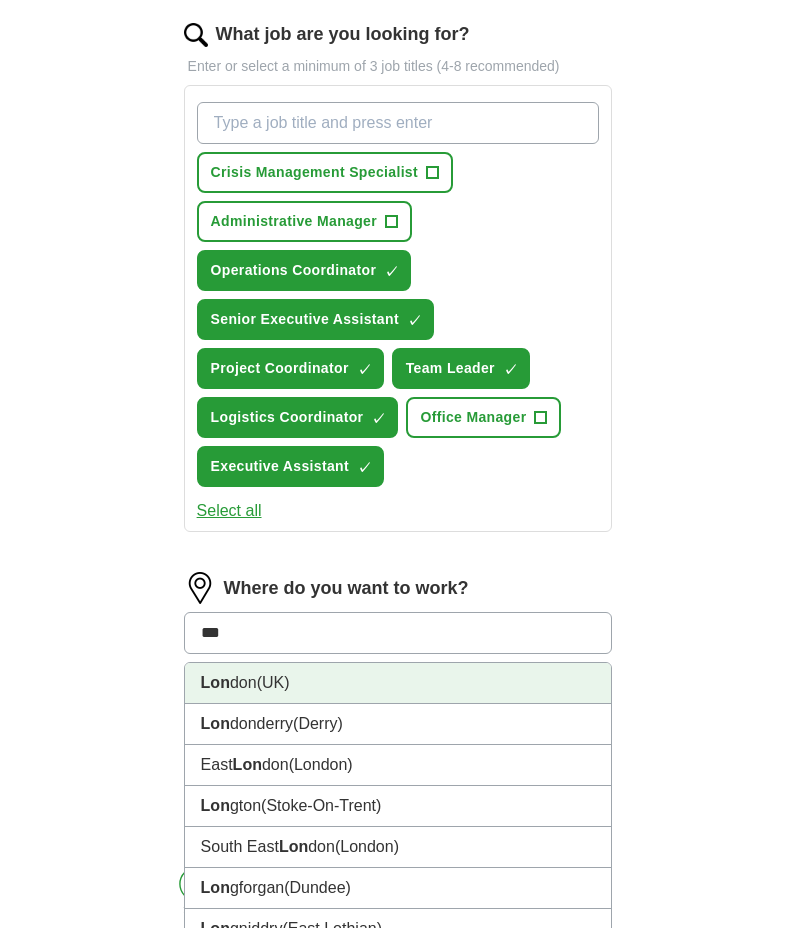 click on "[CITY] ([COUNTRY])" at bounding box center [398, 683] 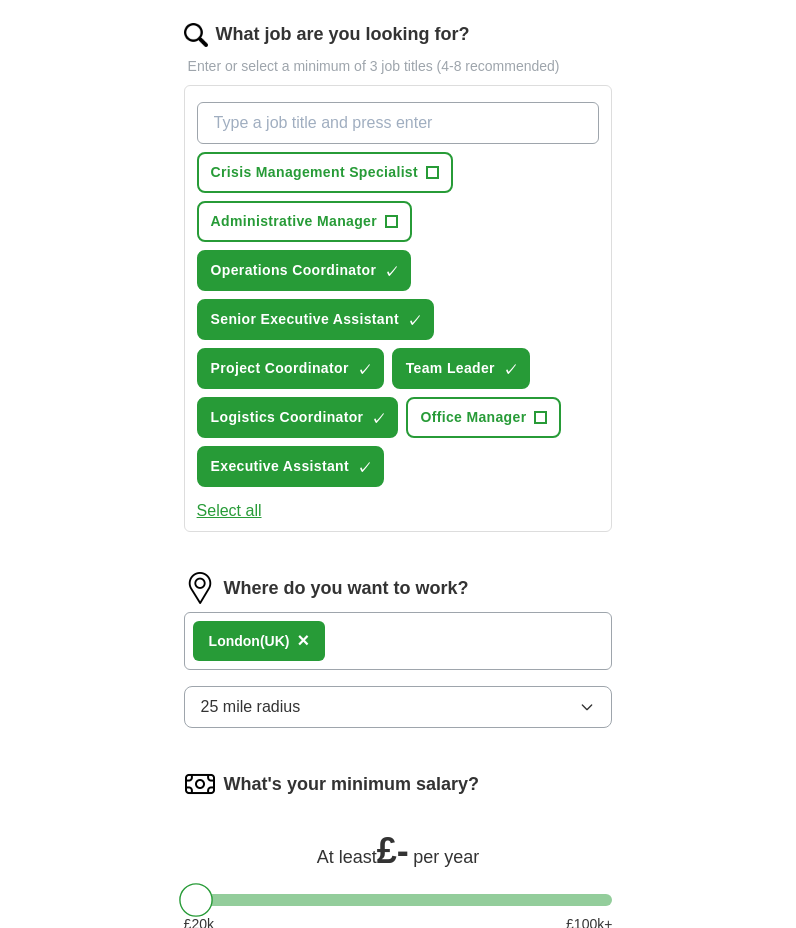 click on "25 mile radius" at bounding box center [398, 707] 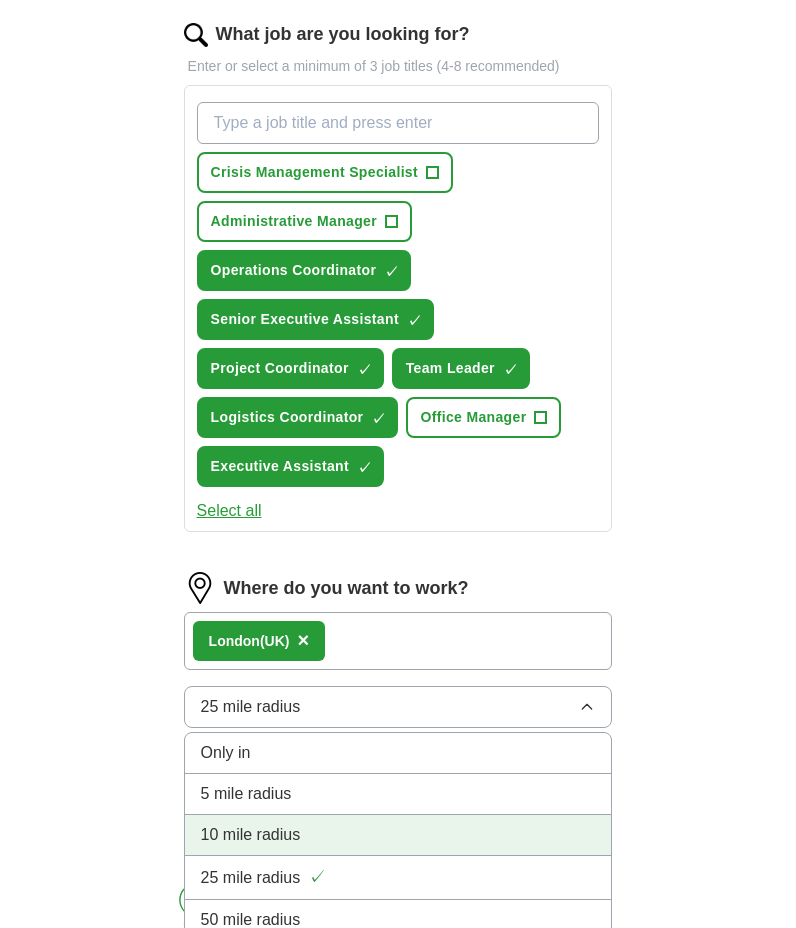 click on "10 mile radius" at bounding box center (398, 835) 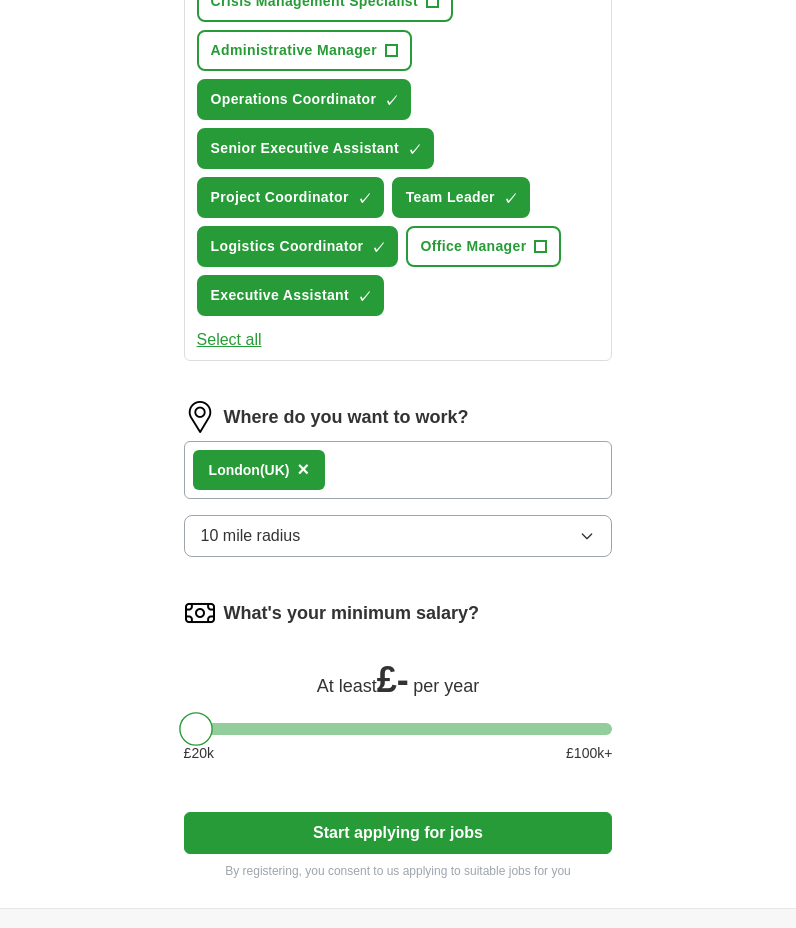 scroll, scrollTop: 850, scrollLeft: 0, axis: vertical 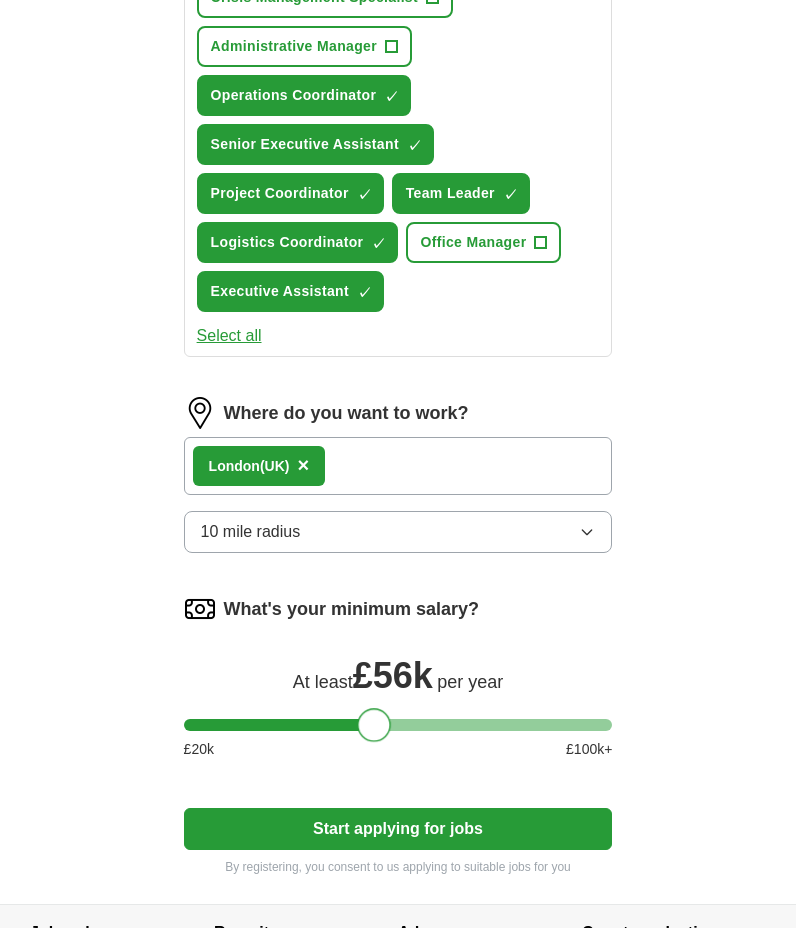click at bounding box center (398, 725) 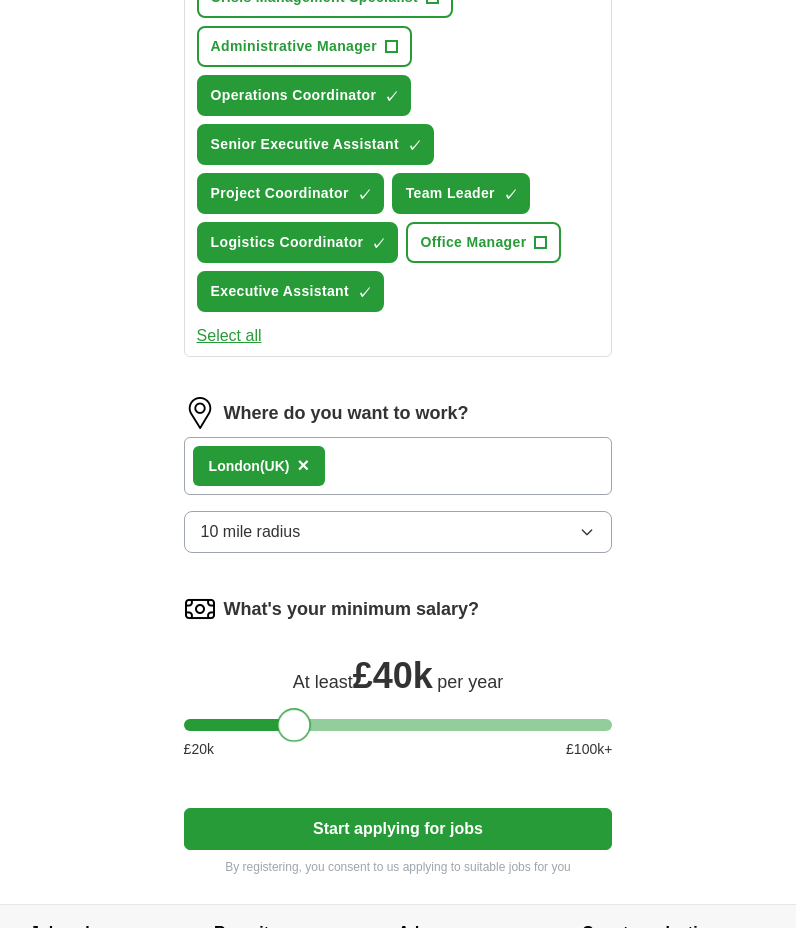 drag, startPoint x: 377, startPoint y: 724, endPoint x: 299, endPoint y: 727, distance: 78.05767 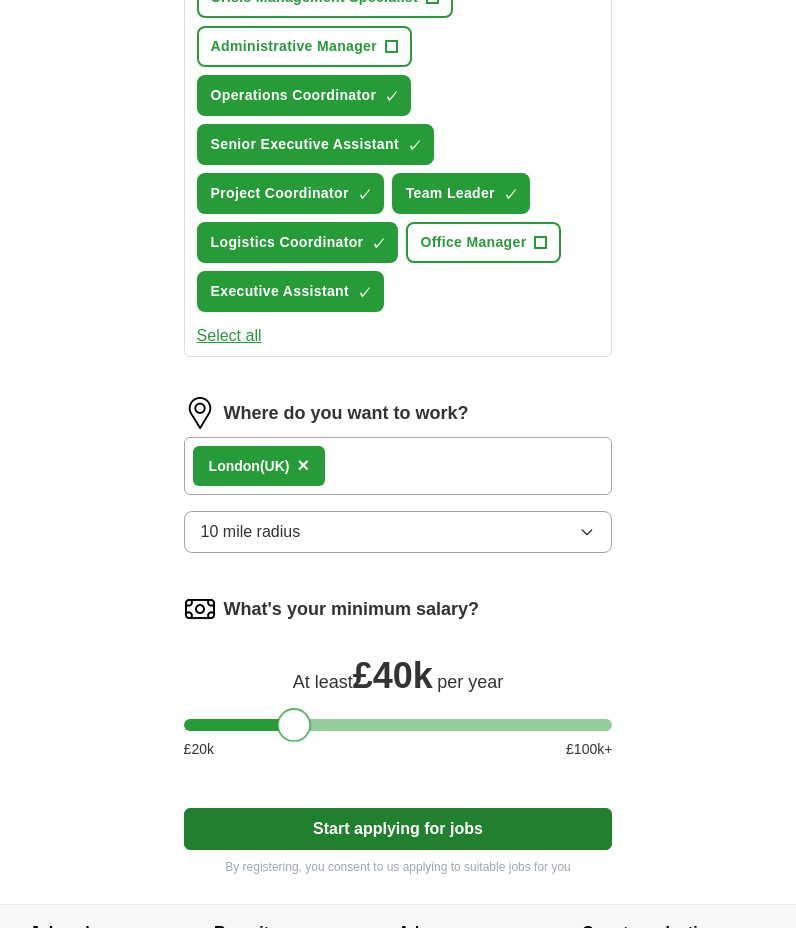 click on "Start applying for jobs" at bounding box center (398, 829) 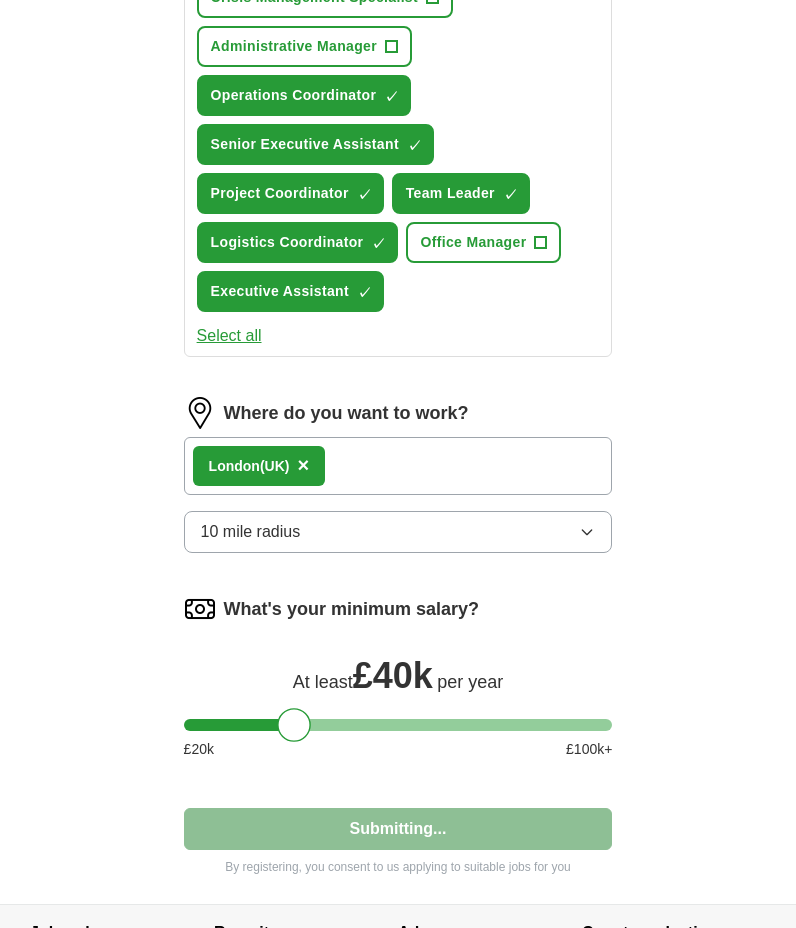select on "**" 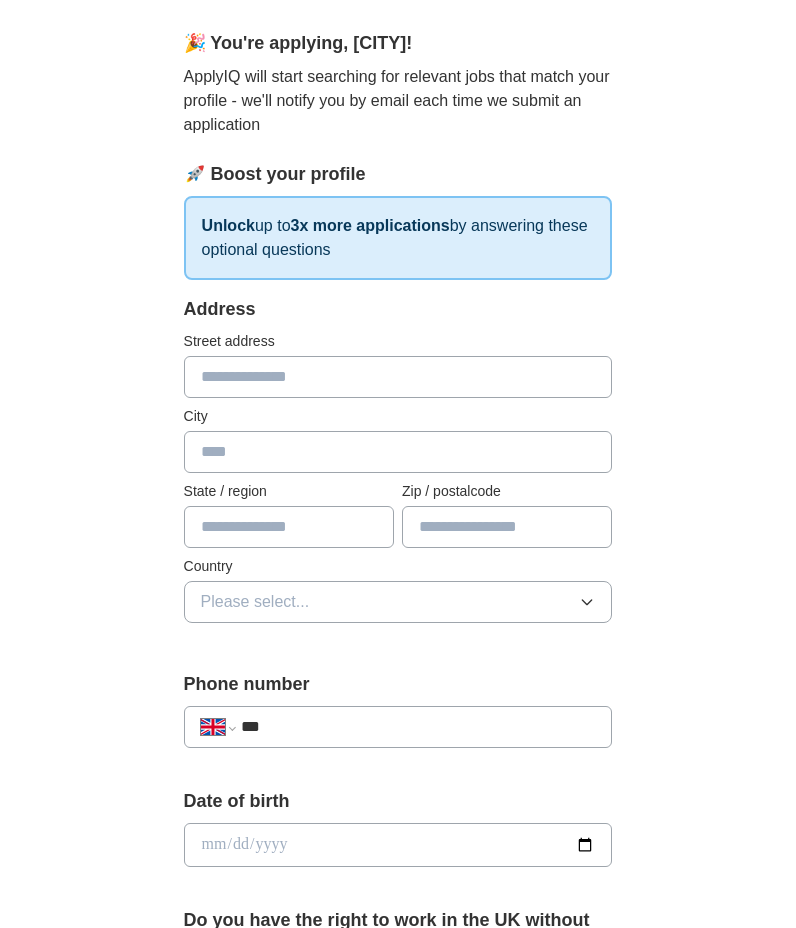 scroll, scrollTop: 167, scrollLeft: 0, axis: vertical 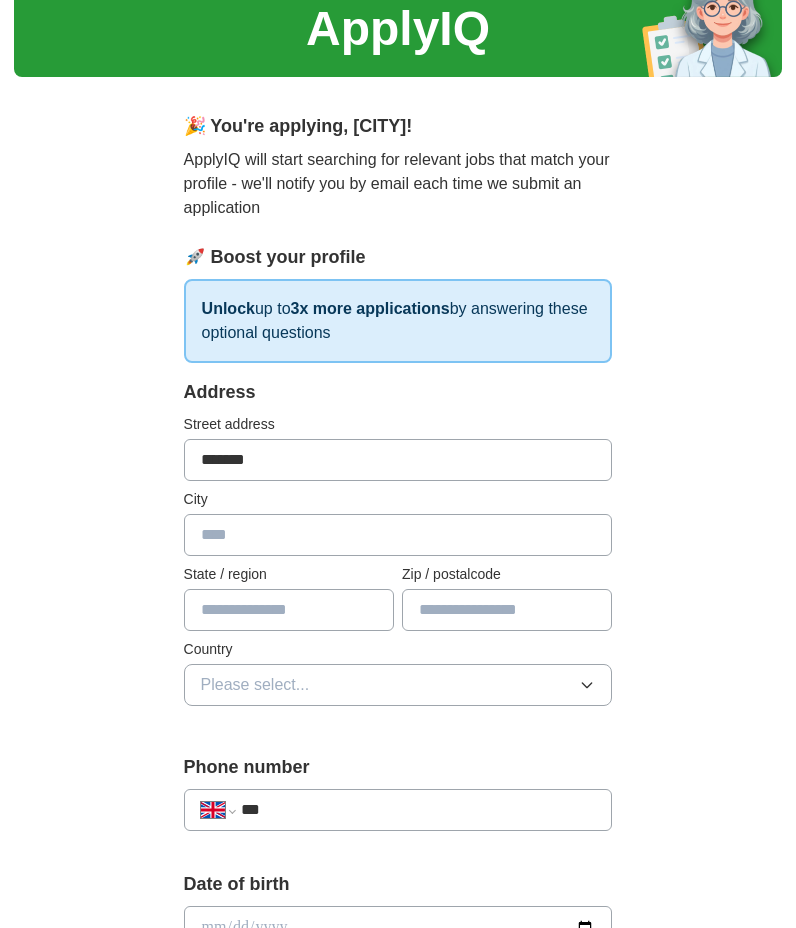 type on "*******" 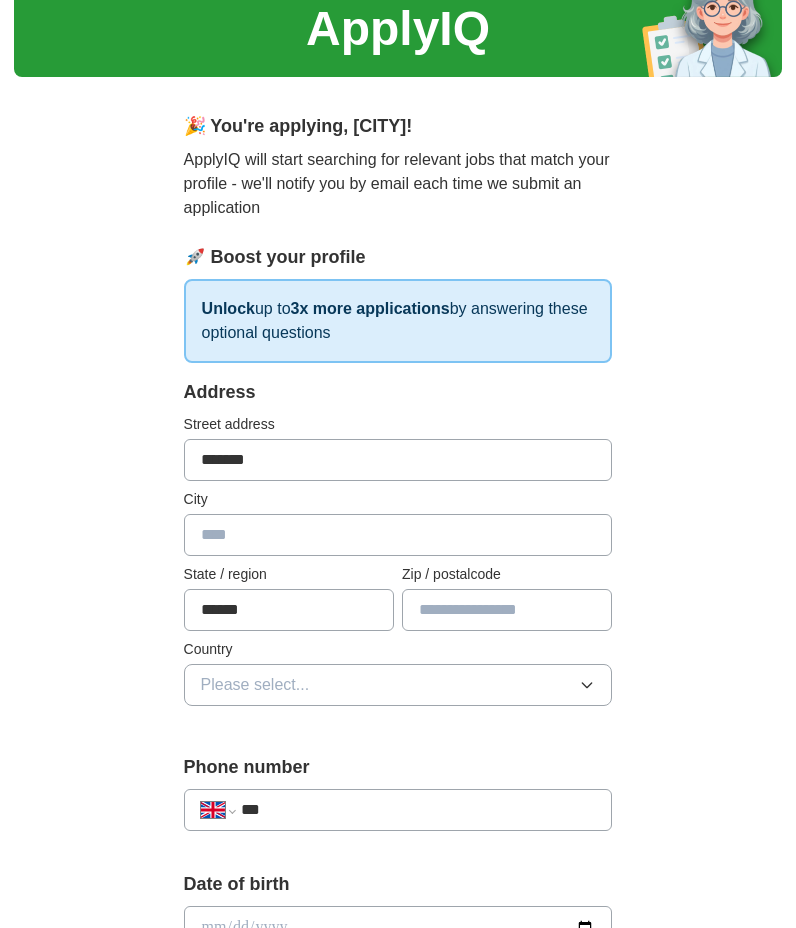 type on "******" 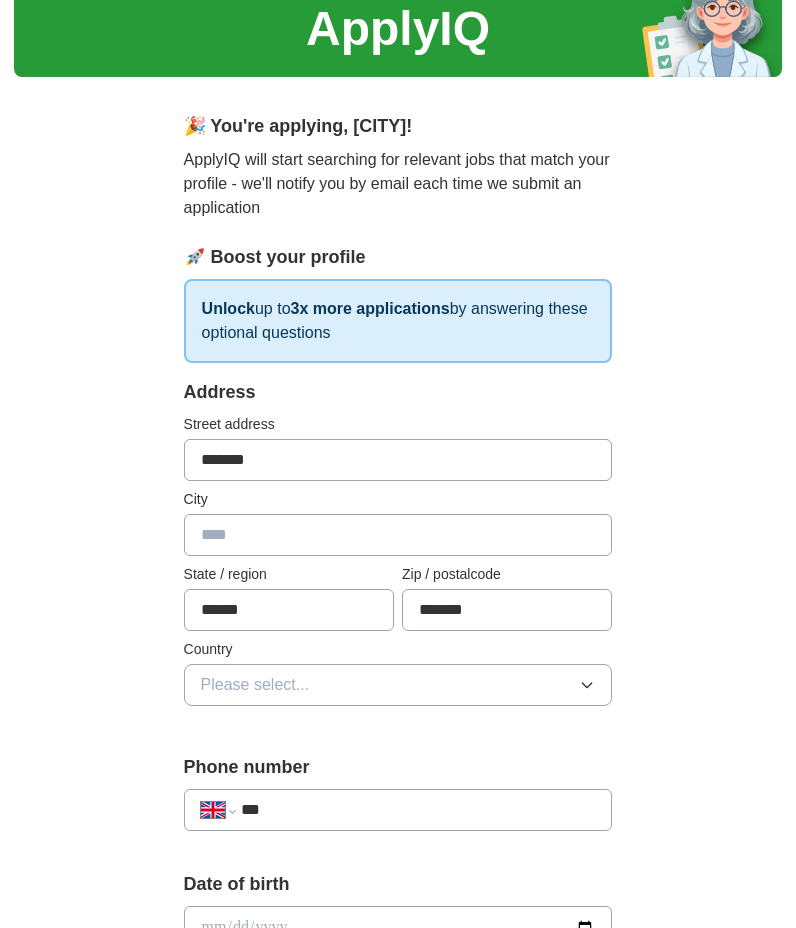 type on "*******" 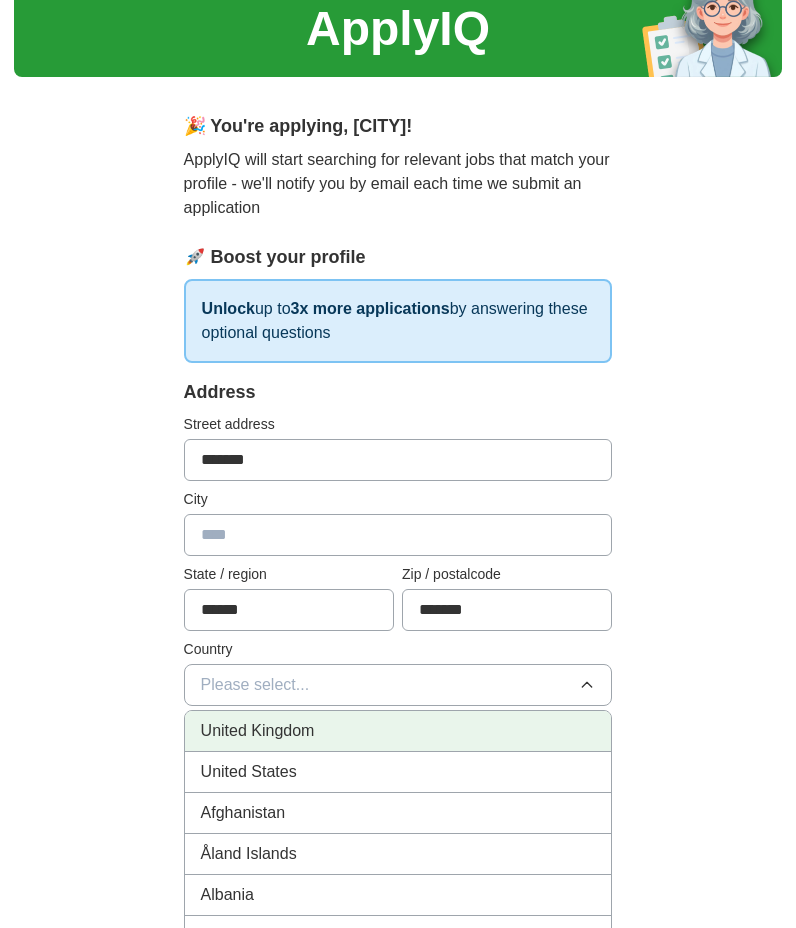click on "United Kingdom" at bounding box center [398, 731] 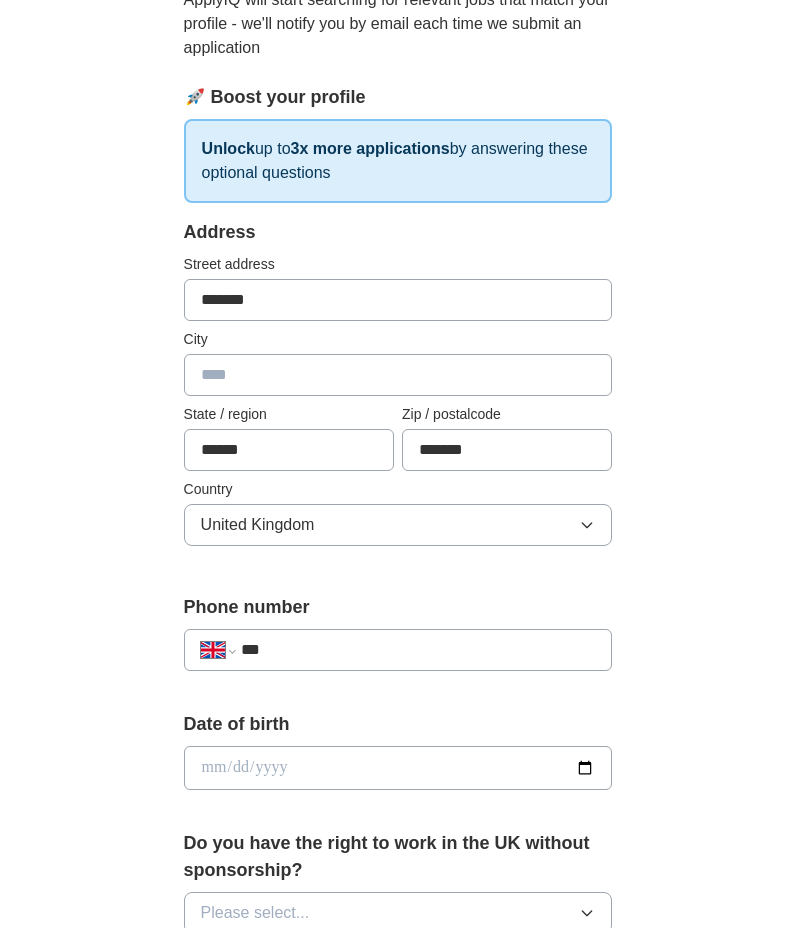scroll, scrollTop: 256, scrollLeft: 0, axis: vertical 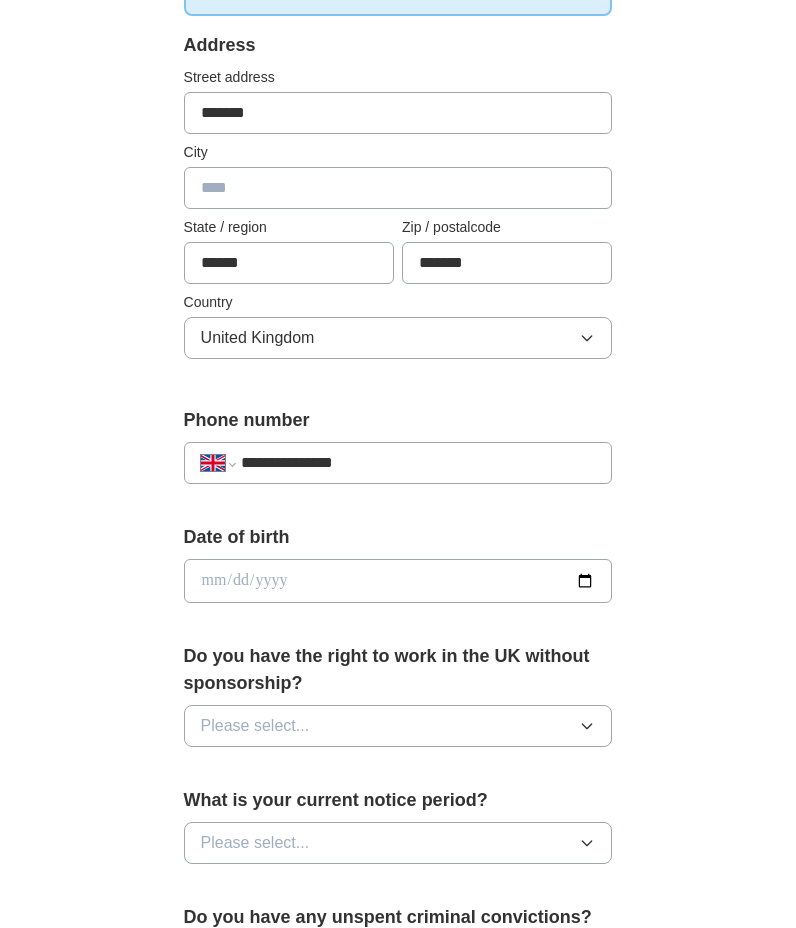 type on "**********" 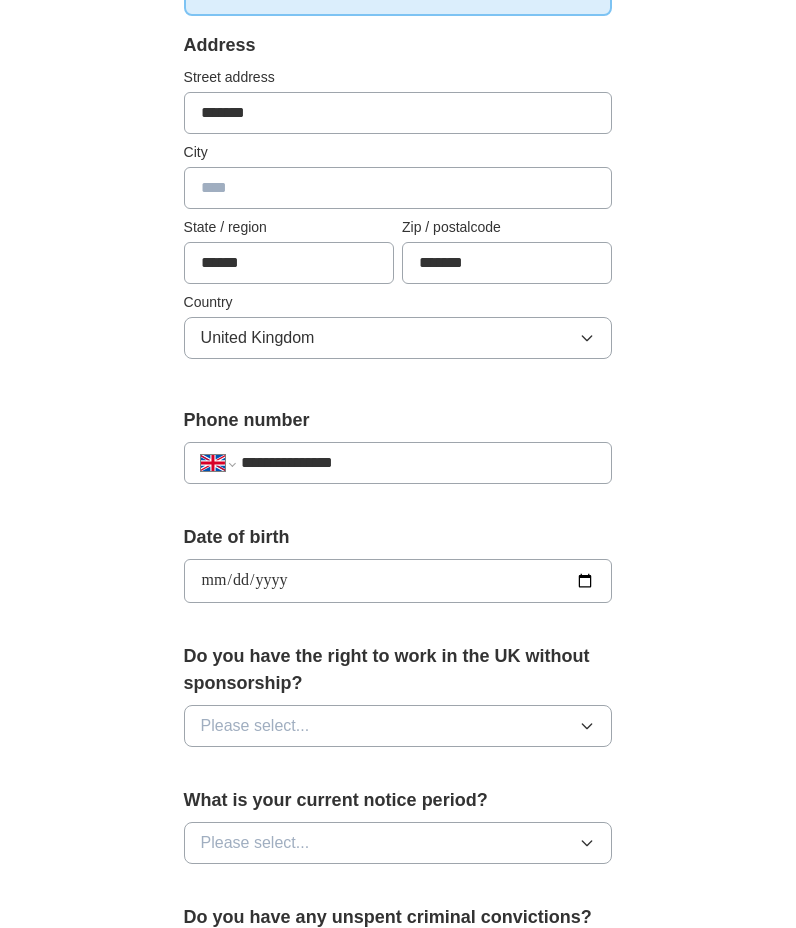 click on "**********" at bounding box center (398, 581) 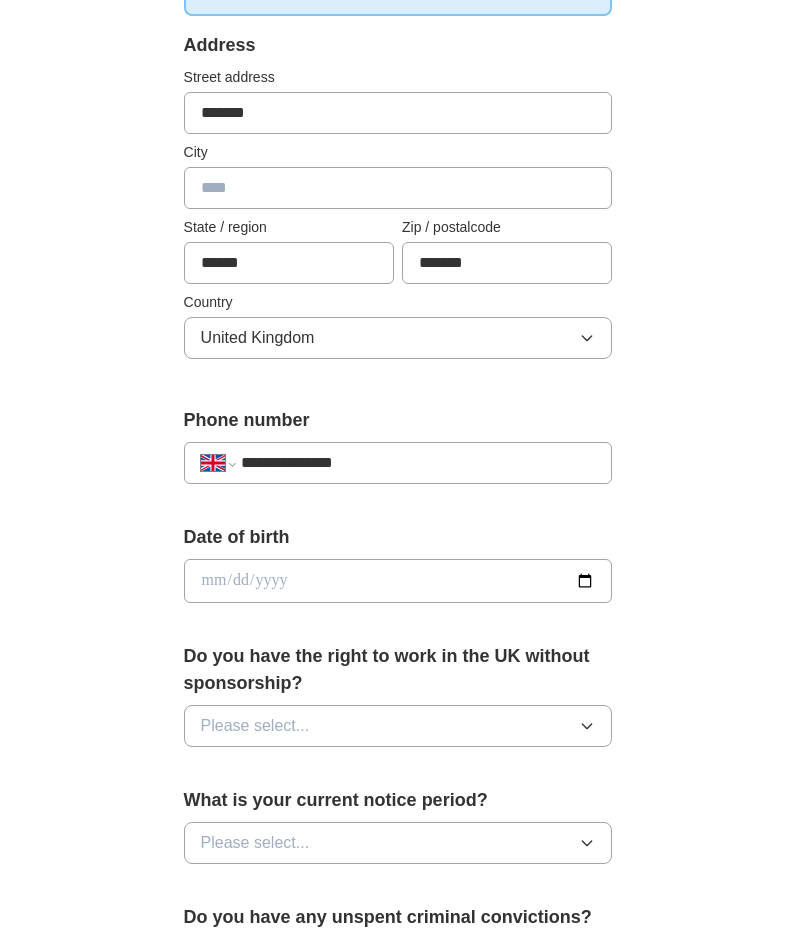 click at bounding box center [398, 581] 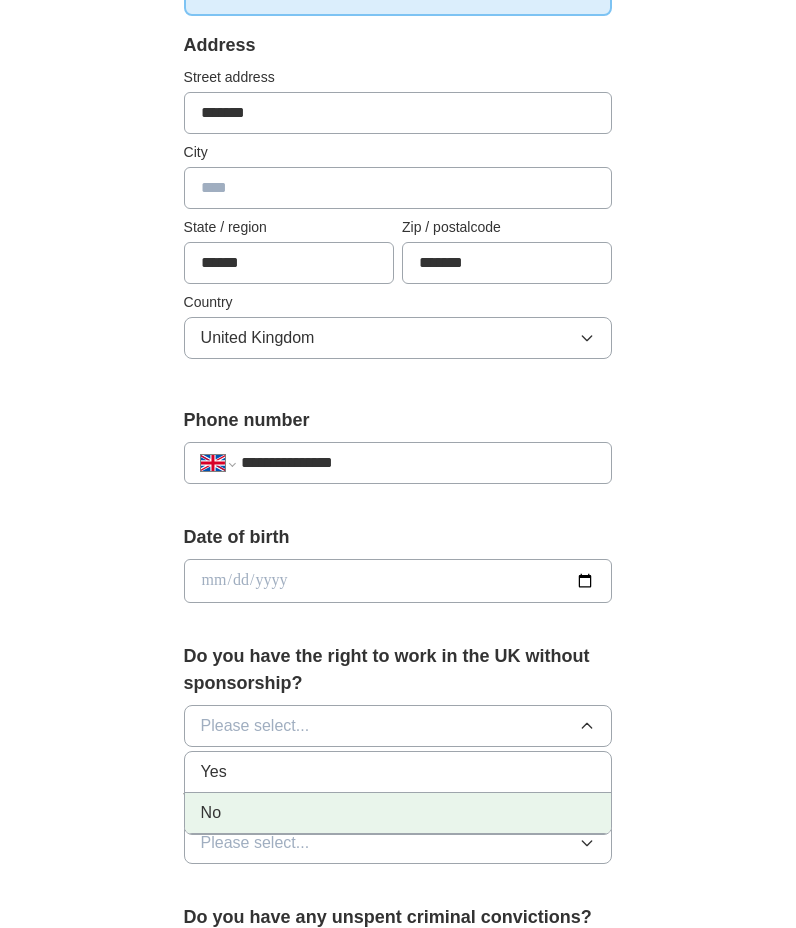 click on "No" at bounding box center (398, 813) 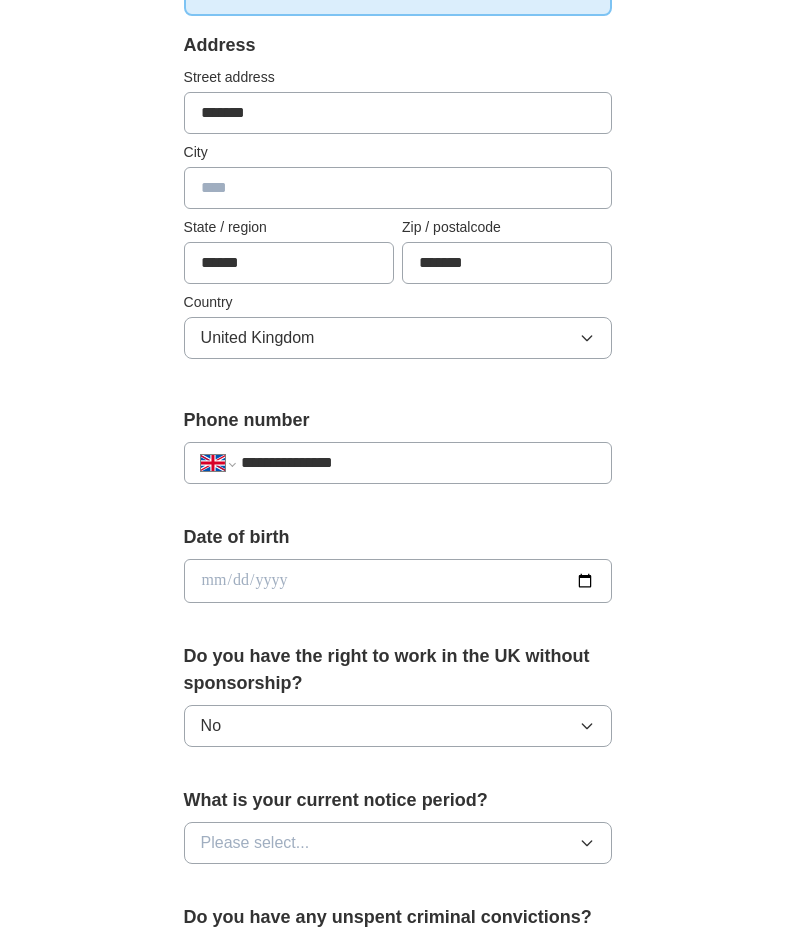 click on "No" at bounding box center [398, 726] 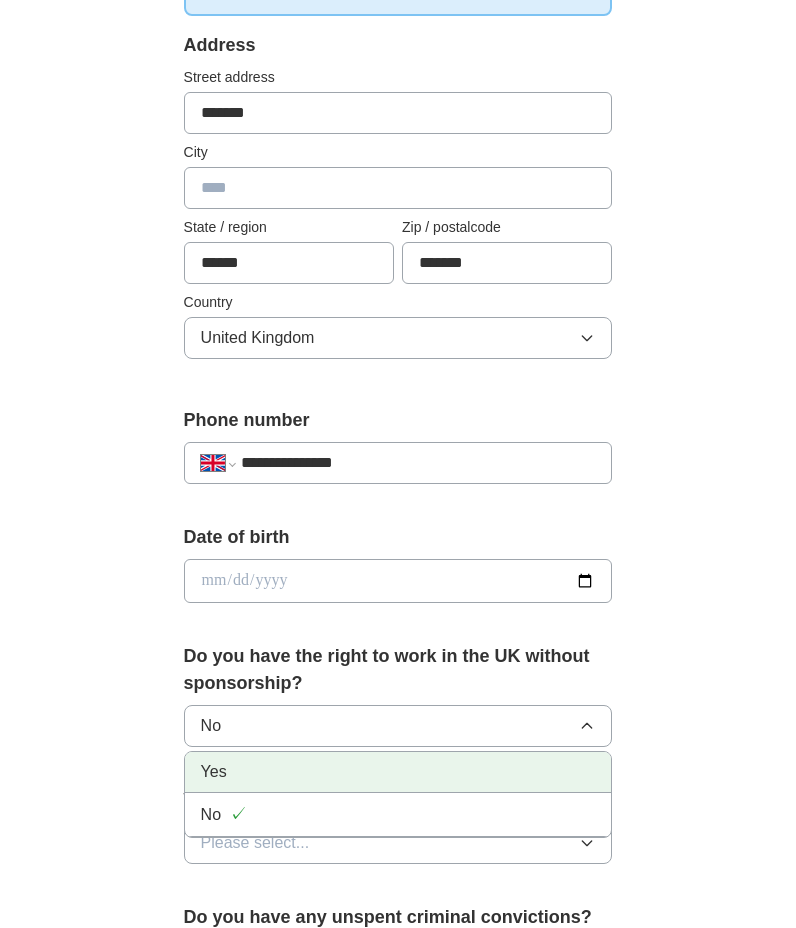 click on "Yes" at bounding box center [398, 772] 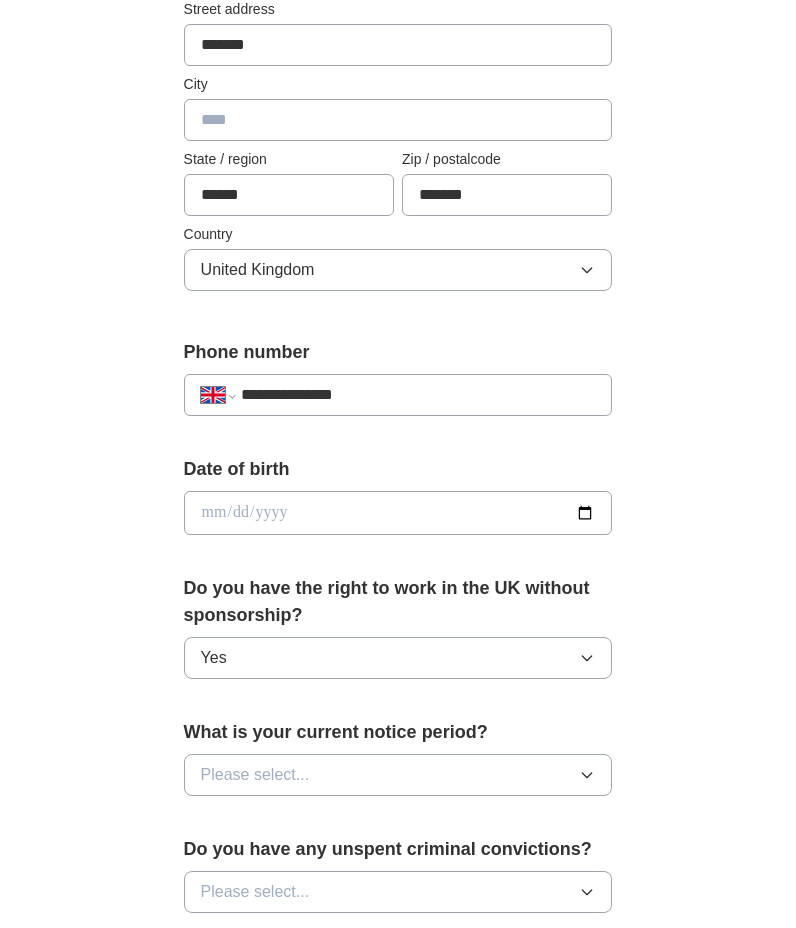 scroll, scrollTop: 503, scrollLeft: 0, axis: vertical 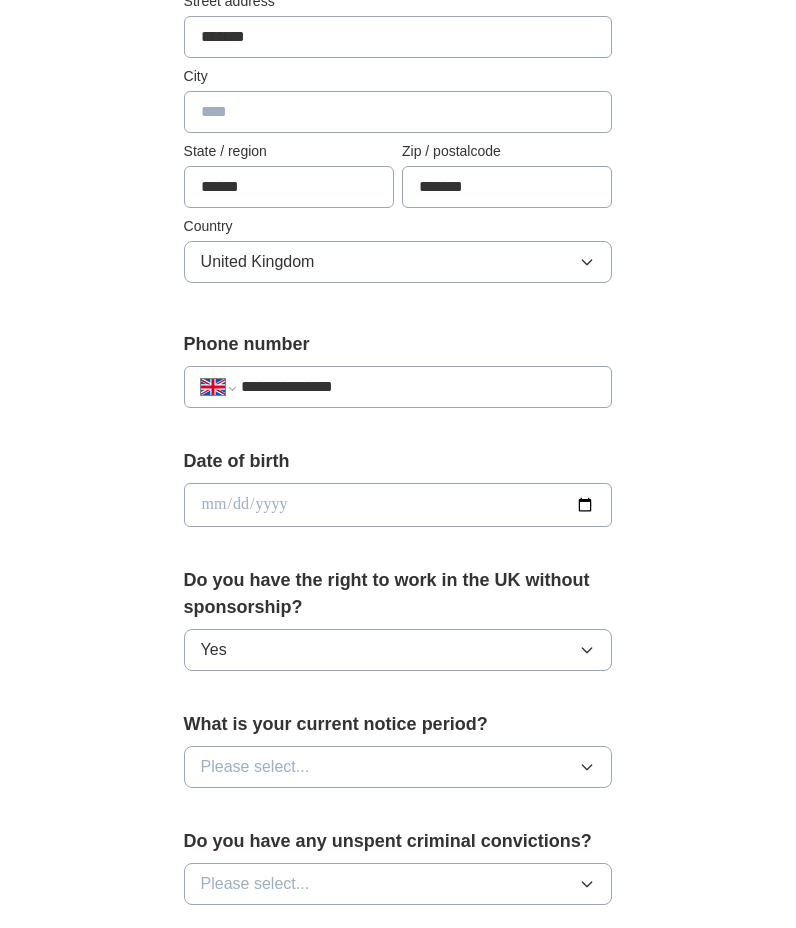 click on "Please select..." at bounding box center (255, 767) 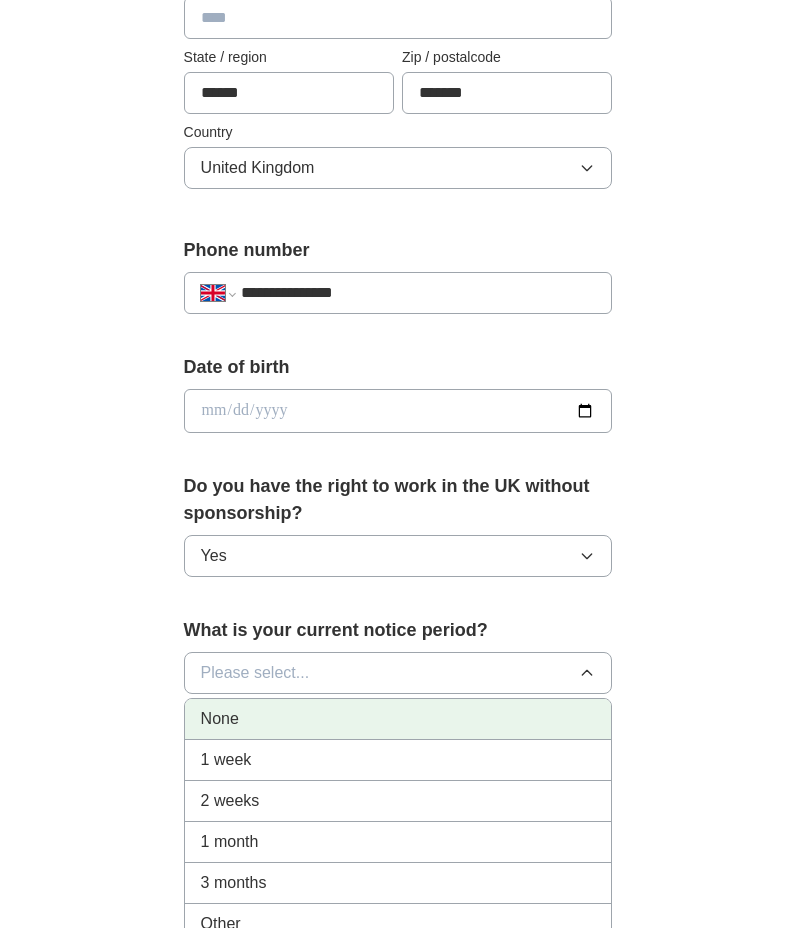 scroll, scrollTop: 604, scrollLeft: 0, axis: vertical 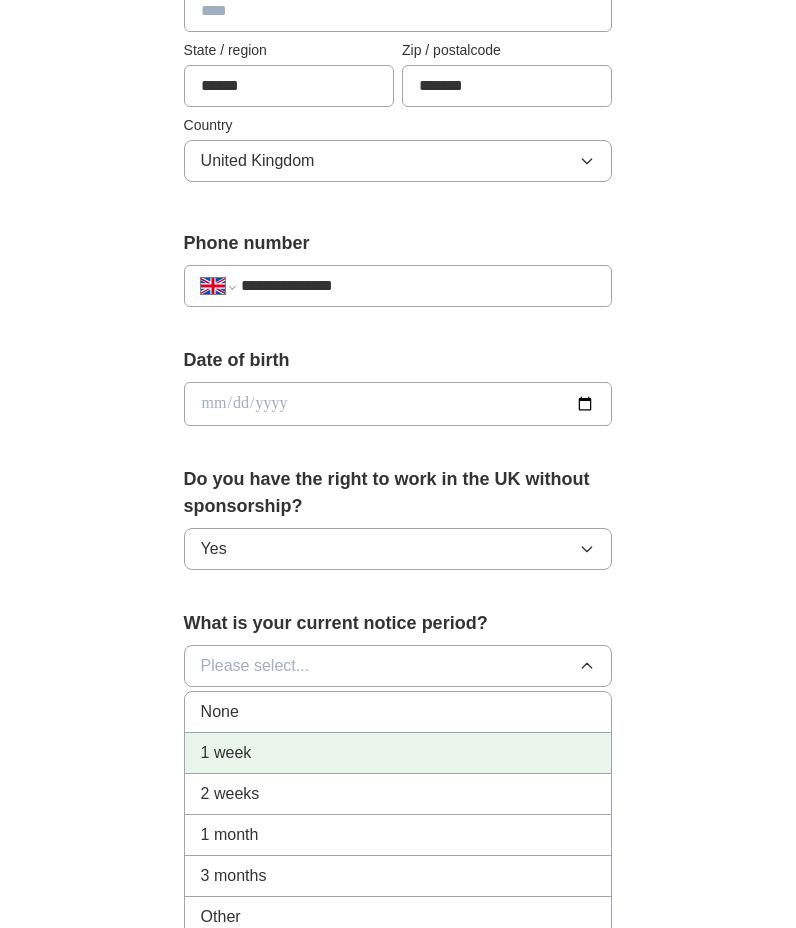 click on "1 week" at bounding box center (398, 753) 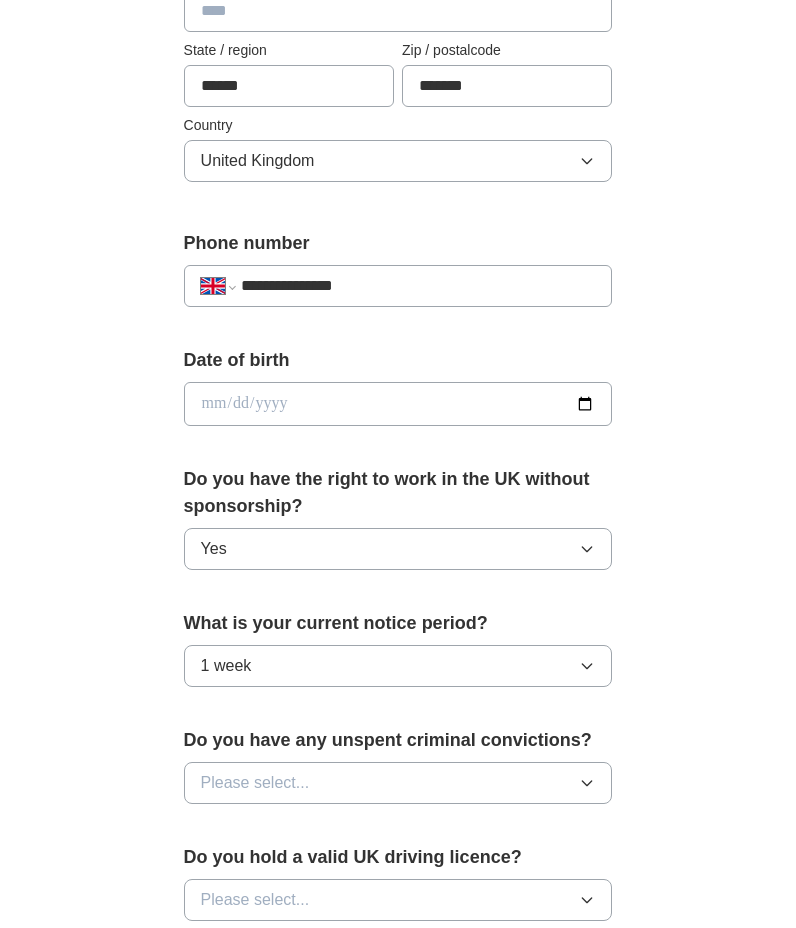 click on "Please select..." at bounding box center [255, 783] 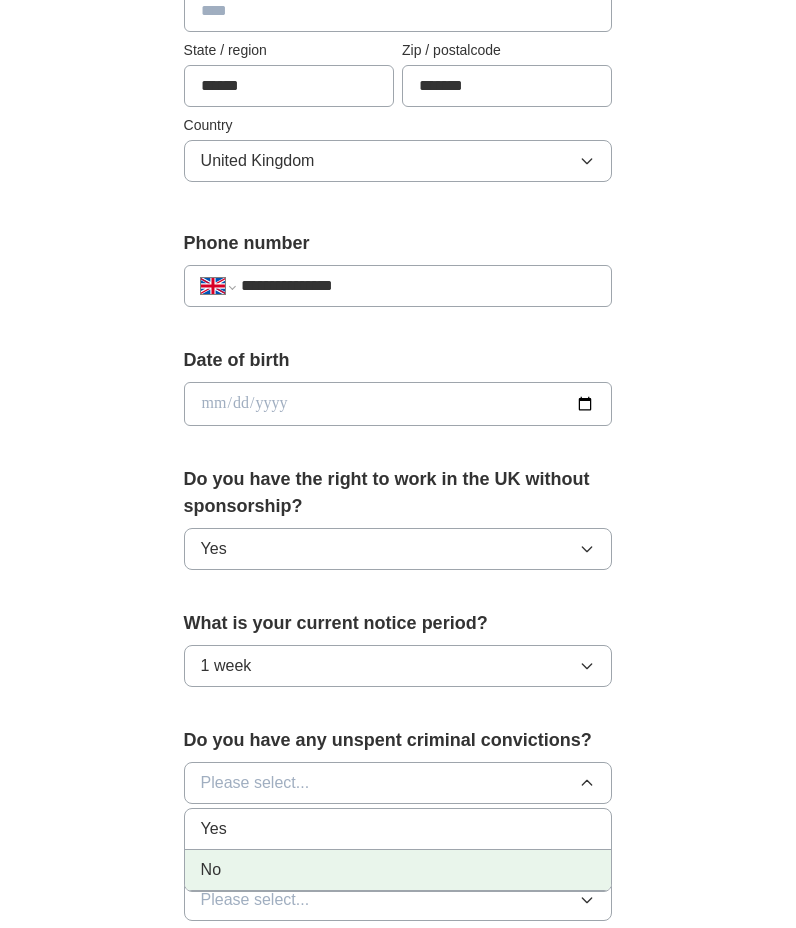 click on "No" at bounding box center (398, 870) 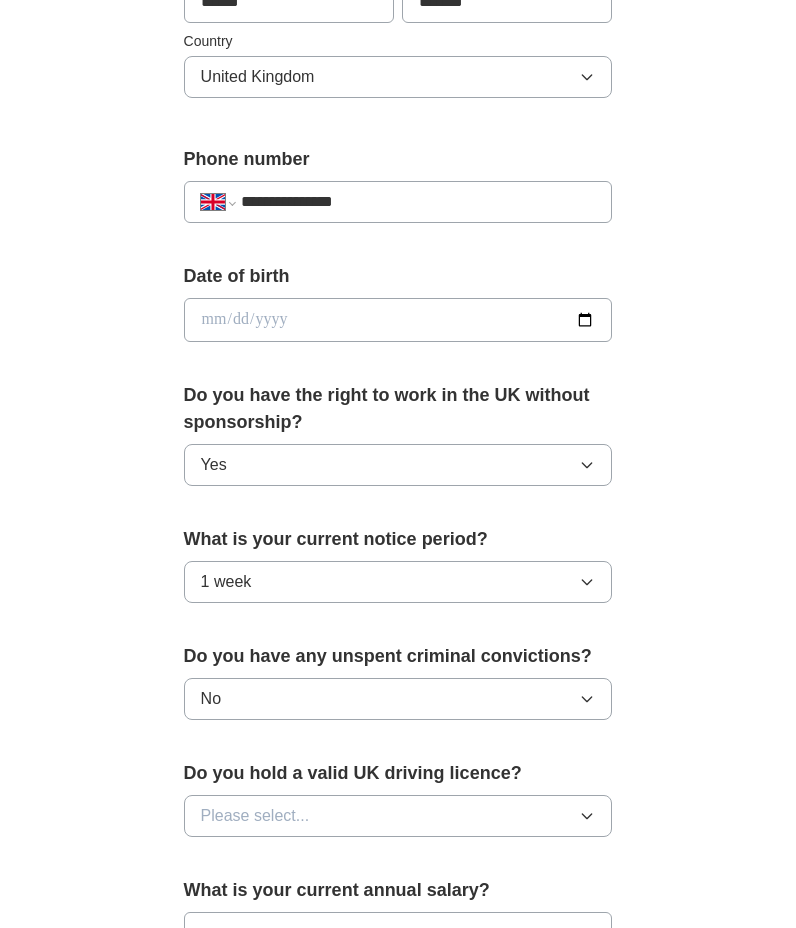 scroll, scrollTop: 692, scrollLeft: 0, axis: vertical 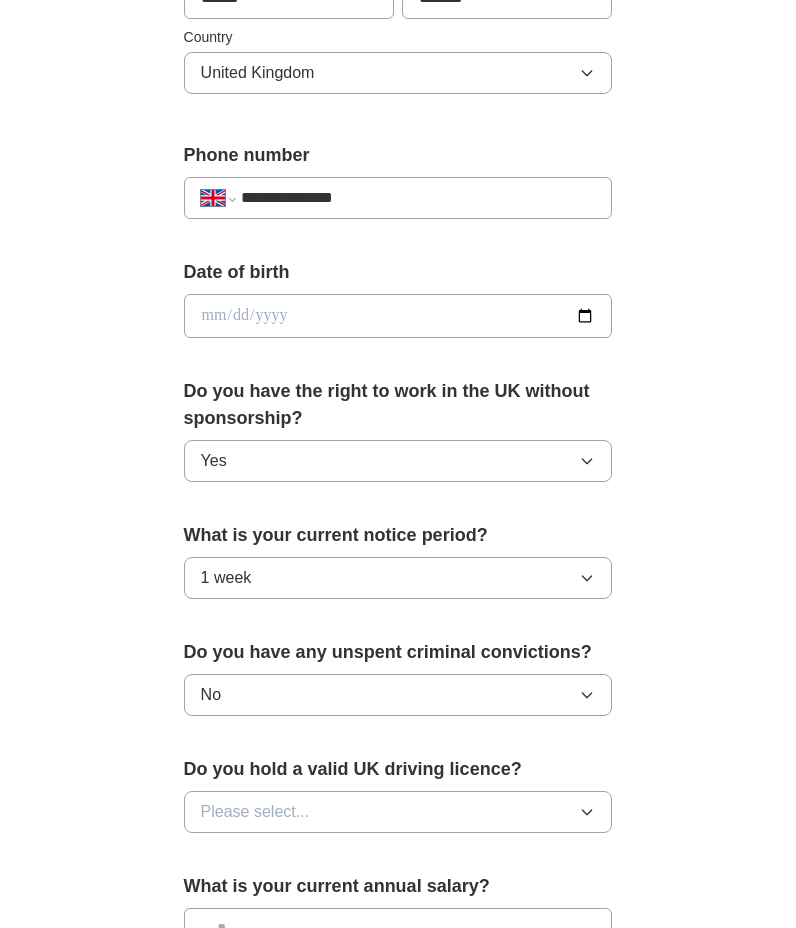 click on "Please select..." at bounding box center [255, 812] 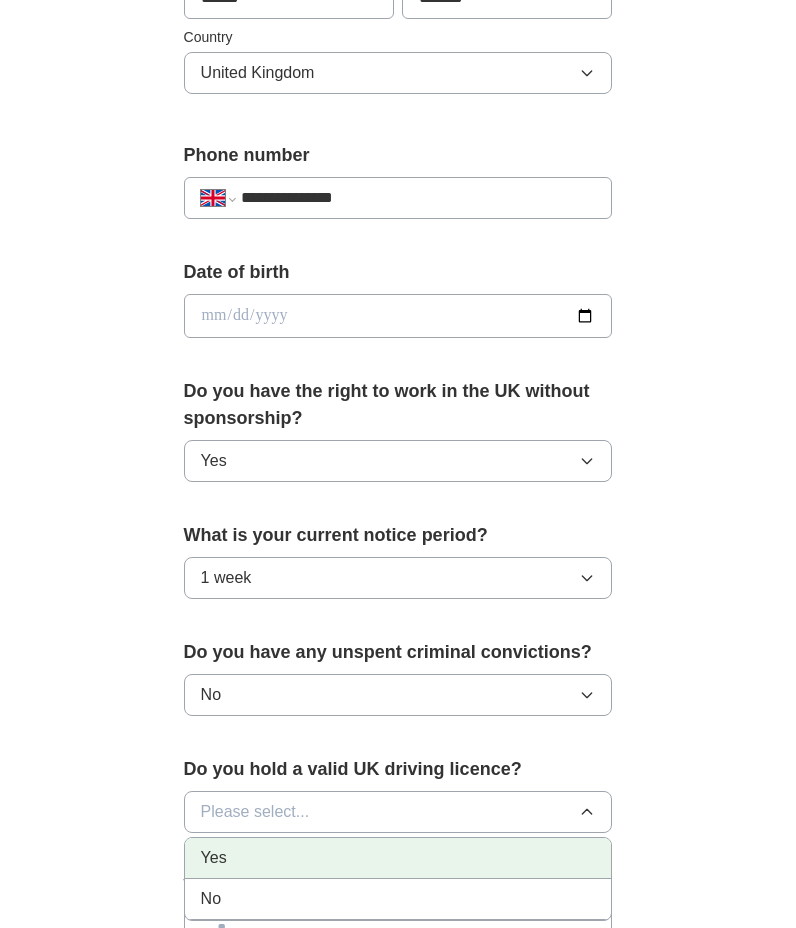 click on "Yes" at bounding box center (398, 858) 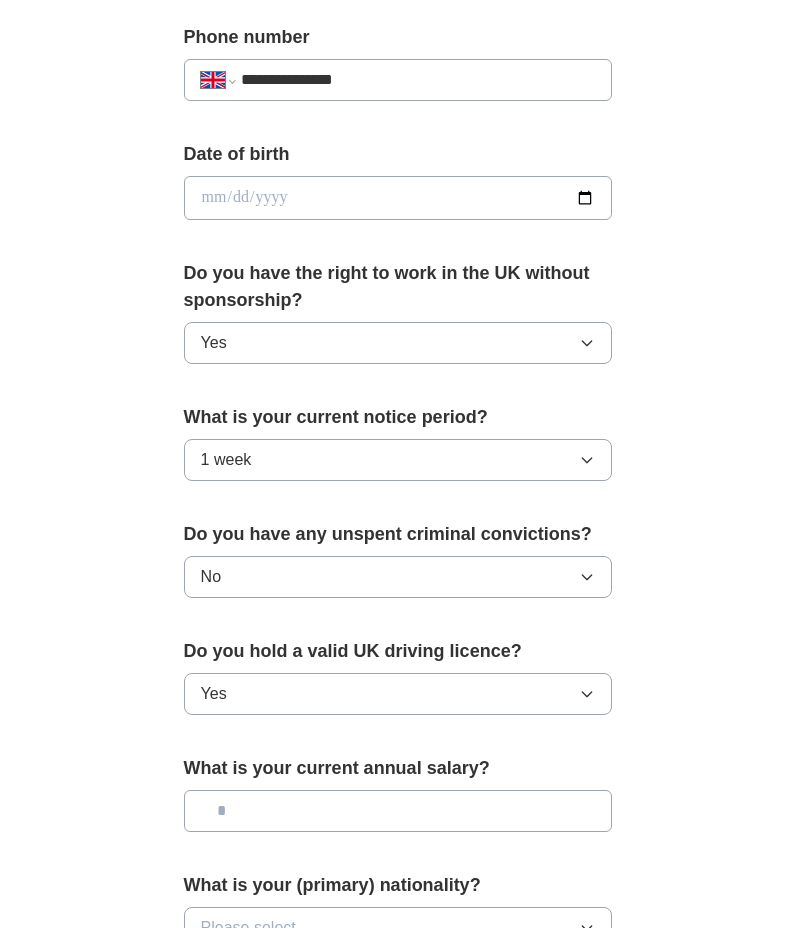 scroll, scrollTop: 830, scrollLeft: 0, axis: vertical 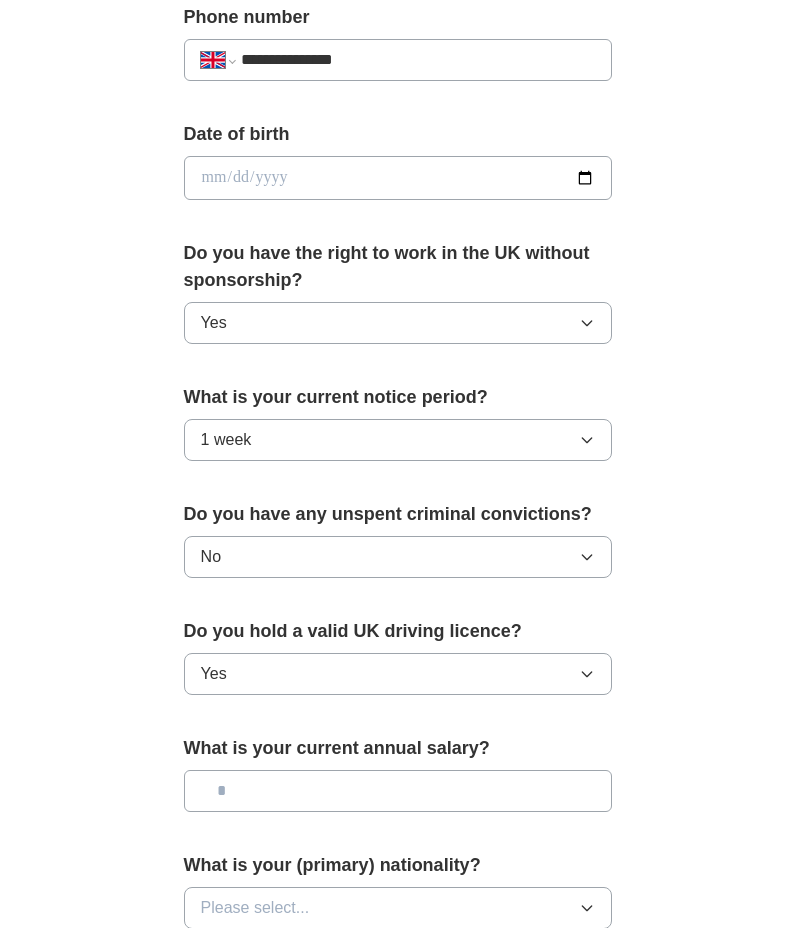 click at bounding box center [398, 791] 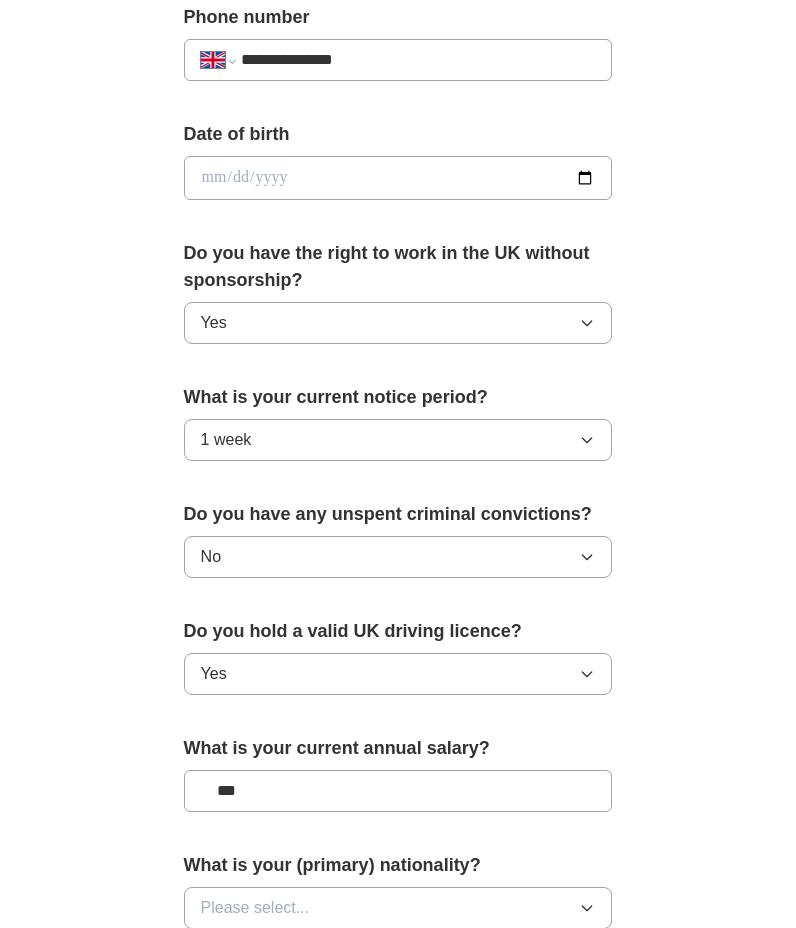type on "**" 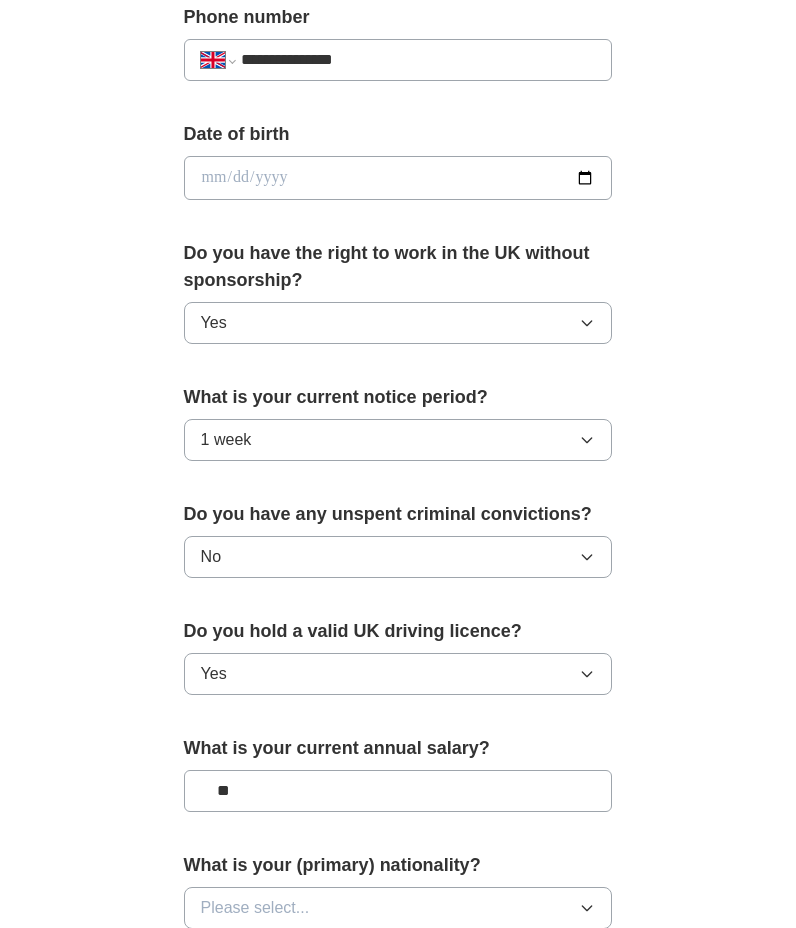 type 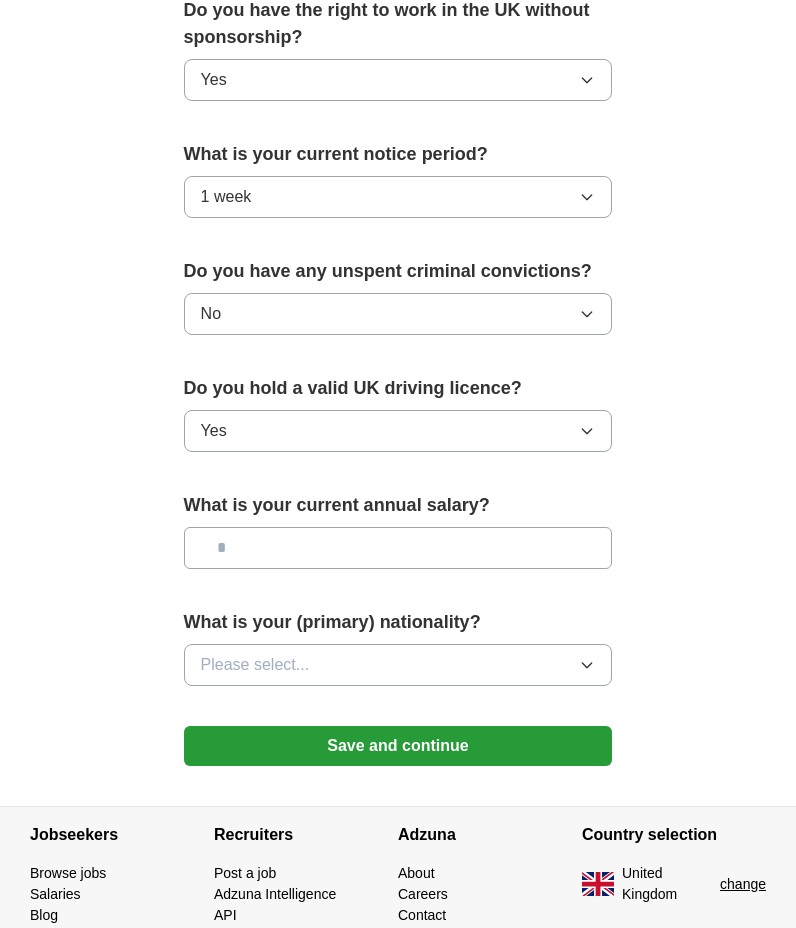 scroll, scrollTop: 1097, scrollLeft: 0, axis: vertical 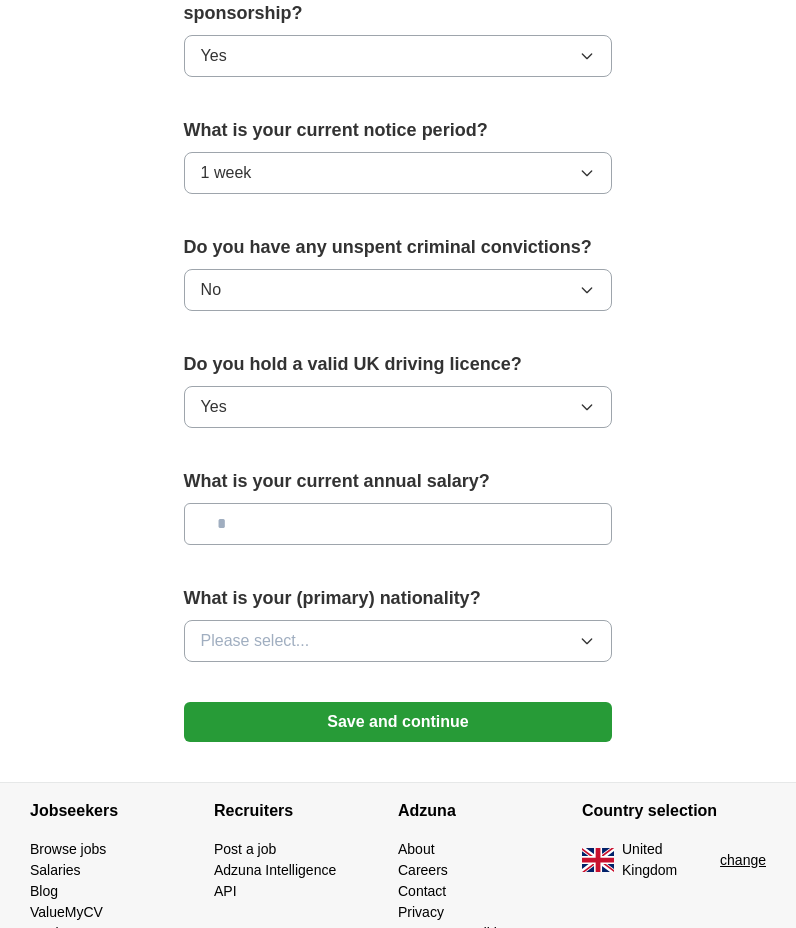 click on "Please select..." at bounding box center (398, 641) 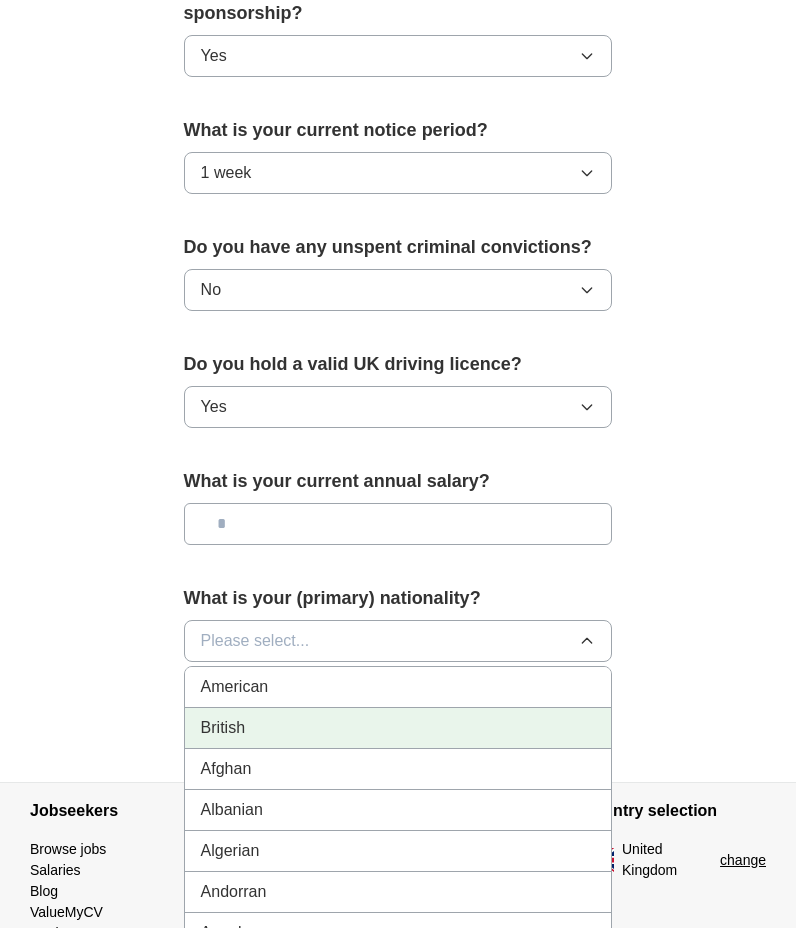 click on "British" at bounding box center (398, 728) 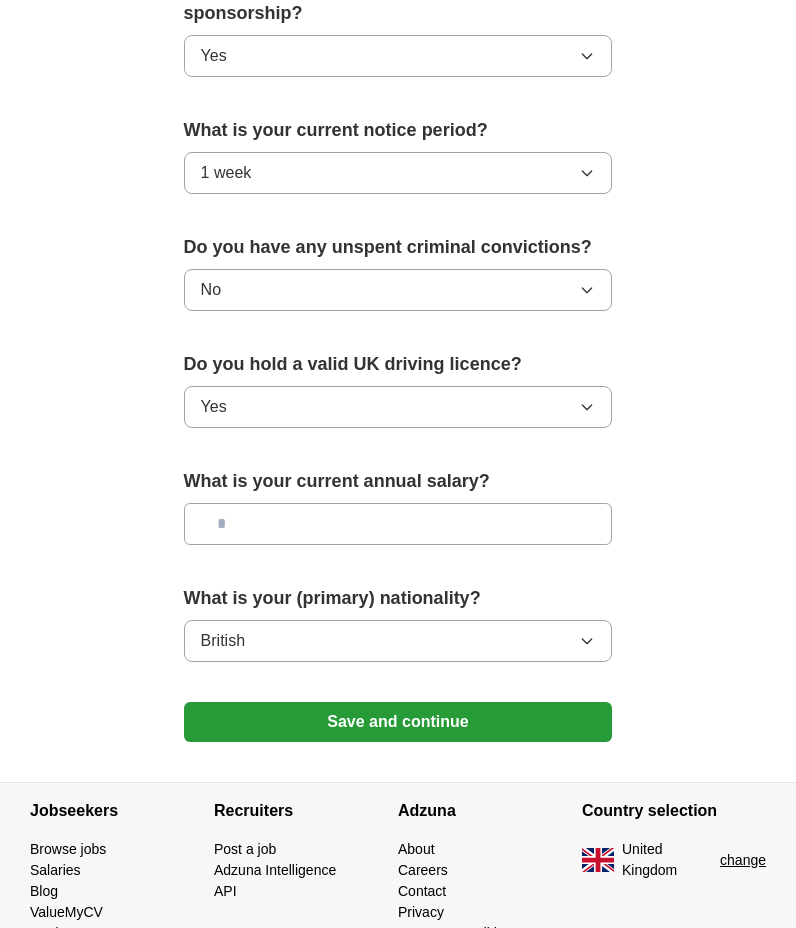 click on "Save and continue" at bounding box center [398, 722] 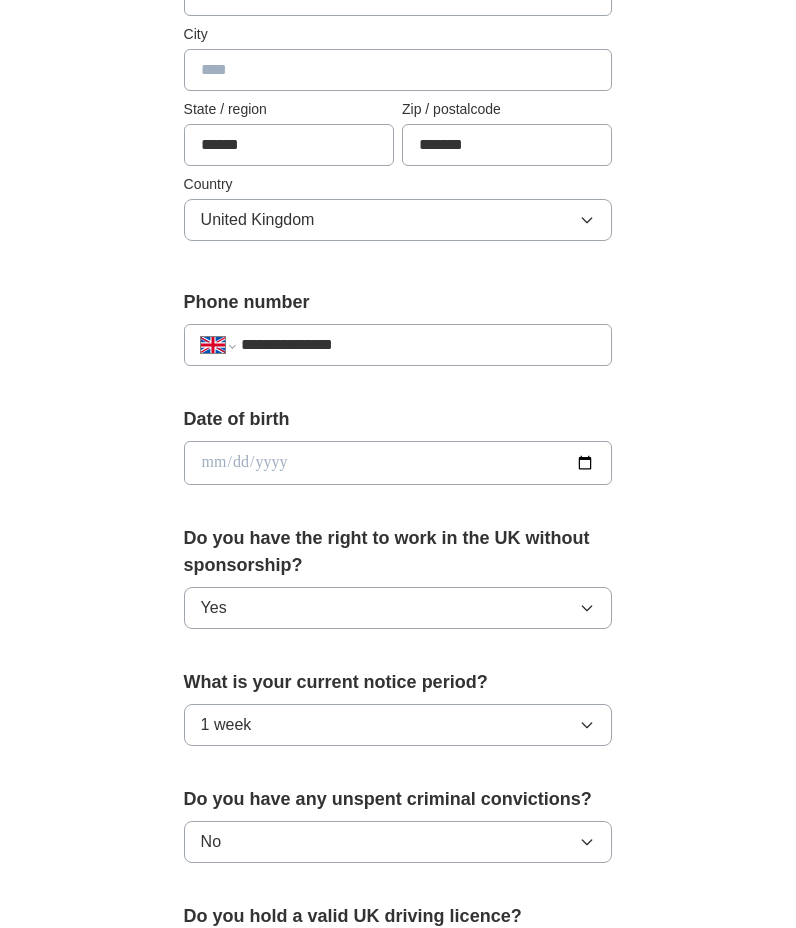 click at bounding box center (398, 463) 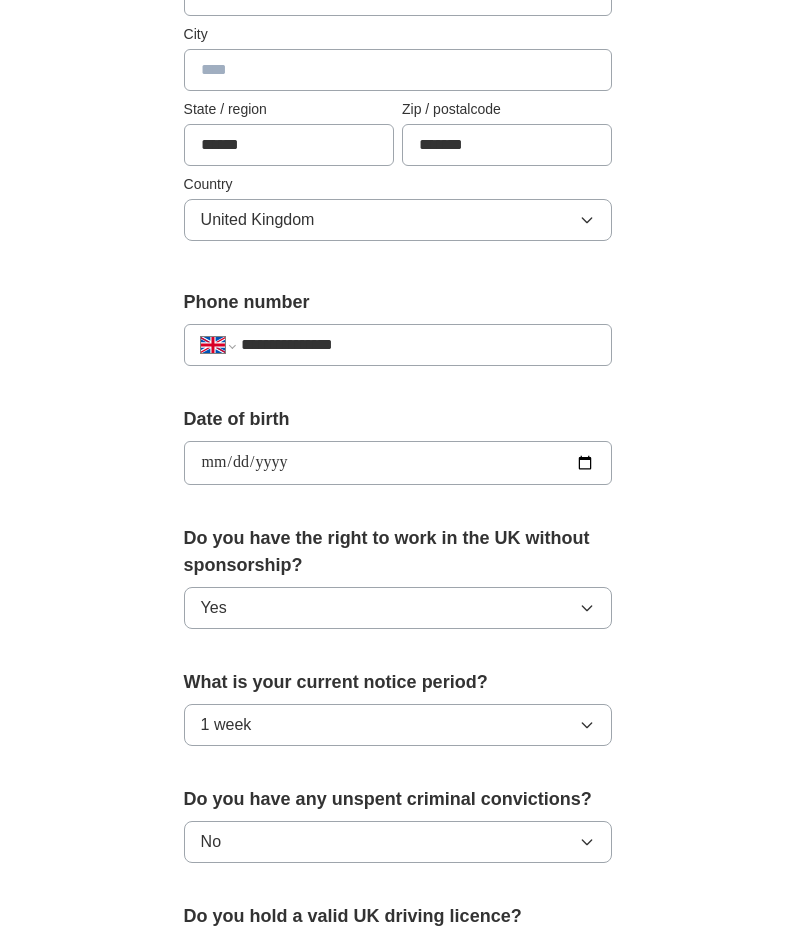 click on "**********" at bounding box center (398, 463) 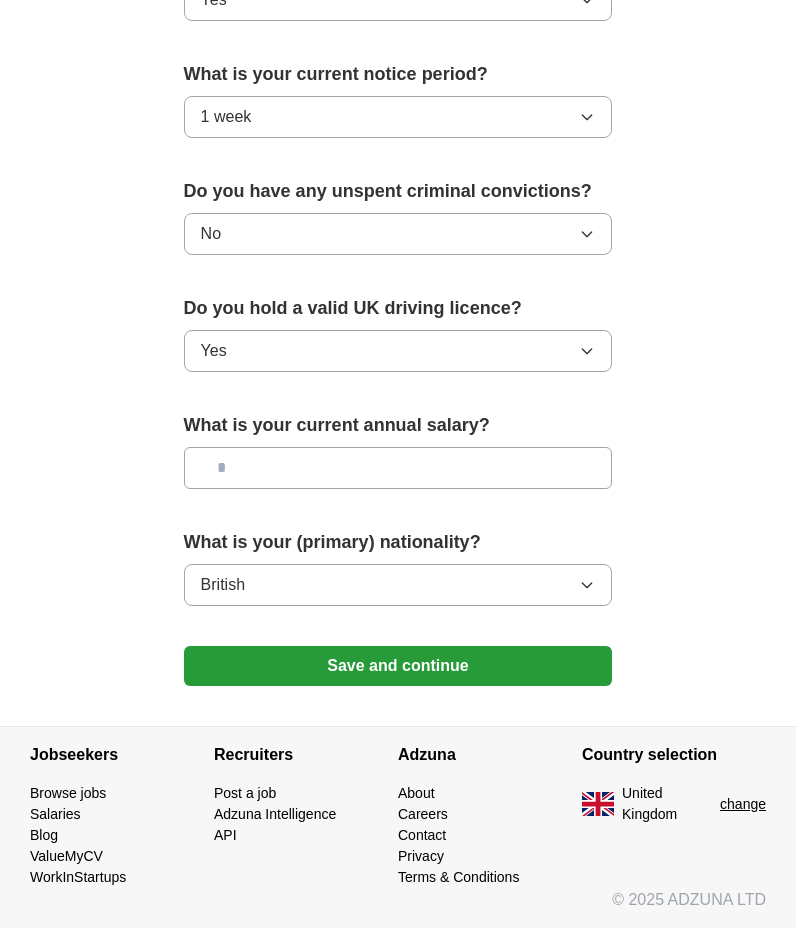 scroll, scrollTop: 1155, scrollLeft: 0, axis: vertical 